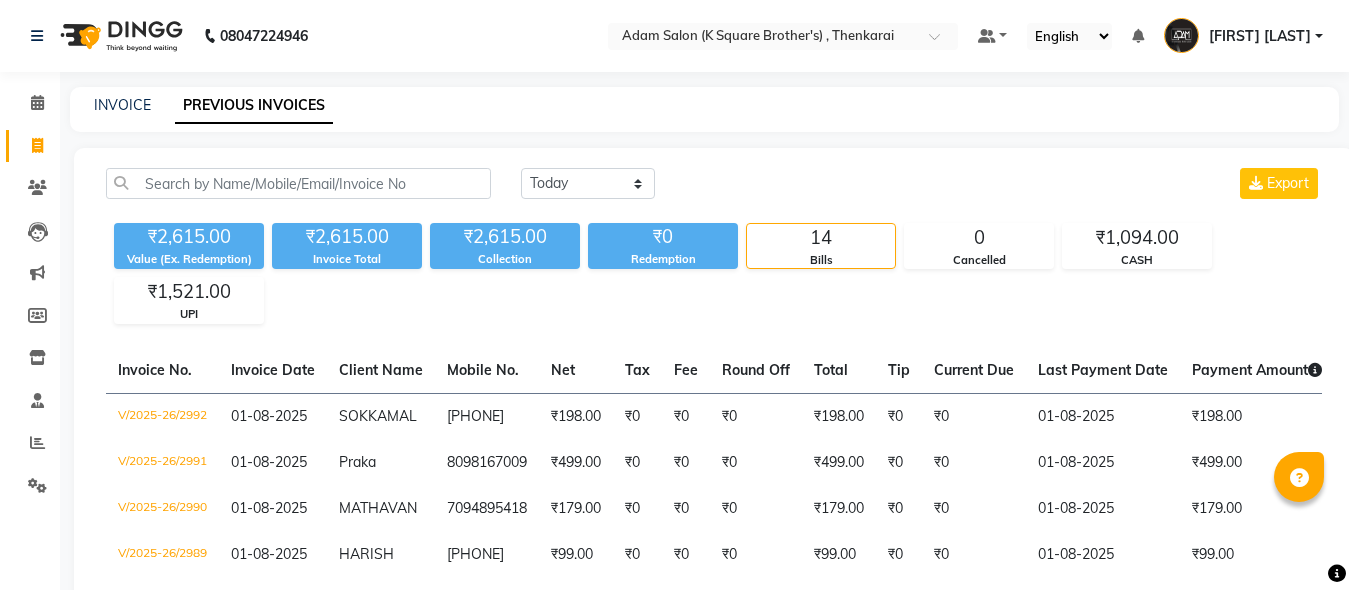 scroll, scrollTop: 0, scrollLeft: 0, axis: both 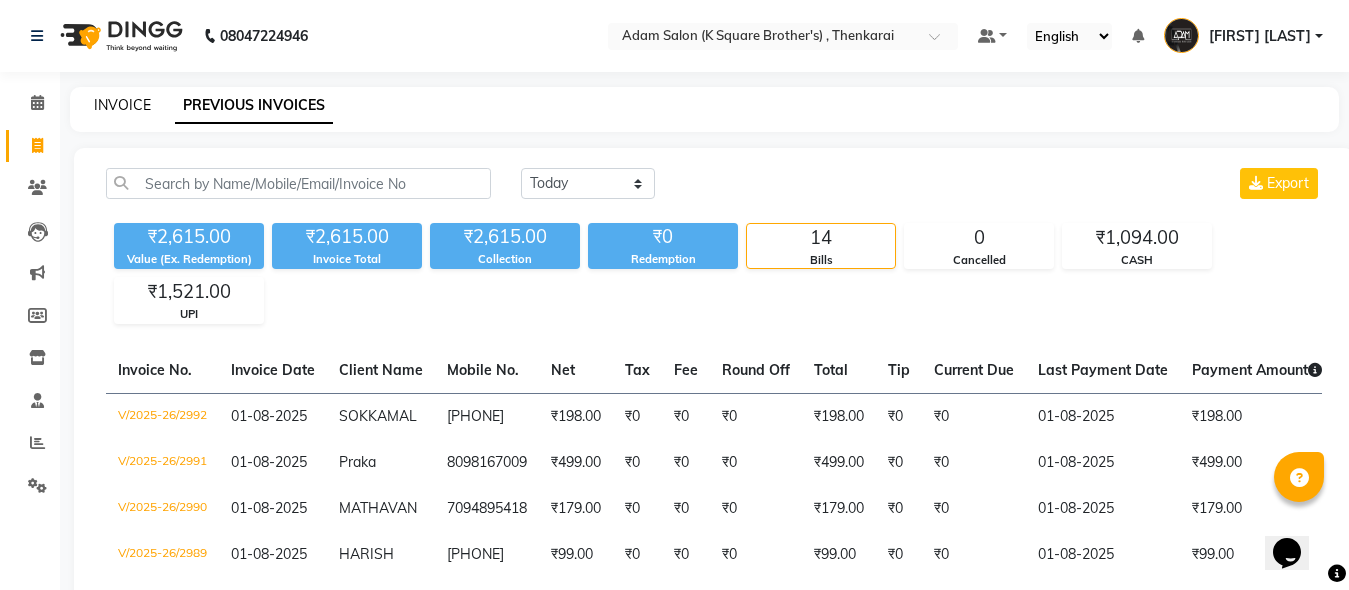 click on "INVOICE" 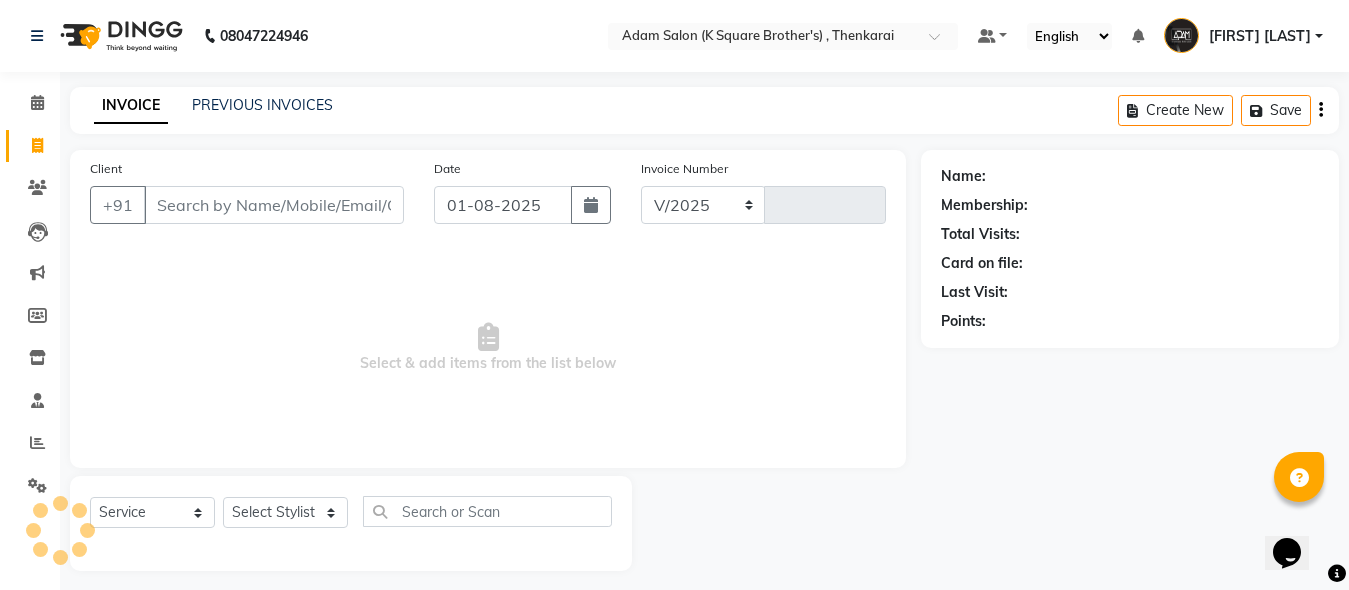select on "8195" 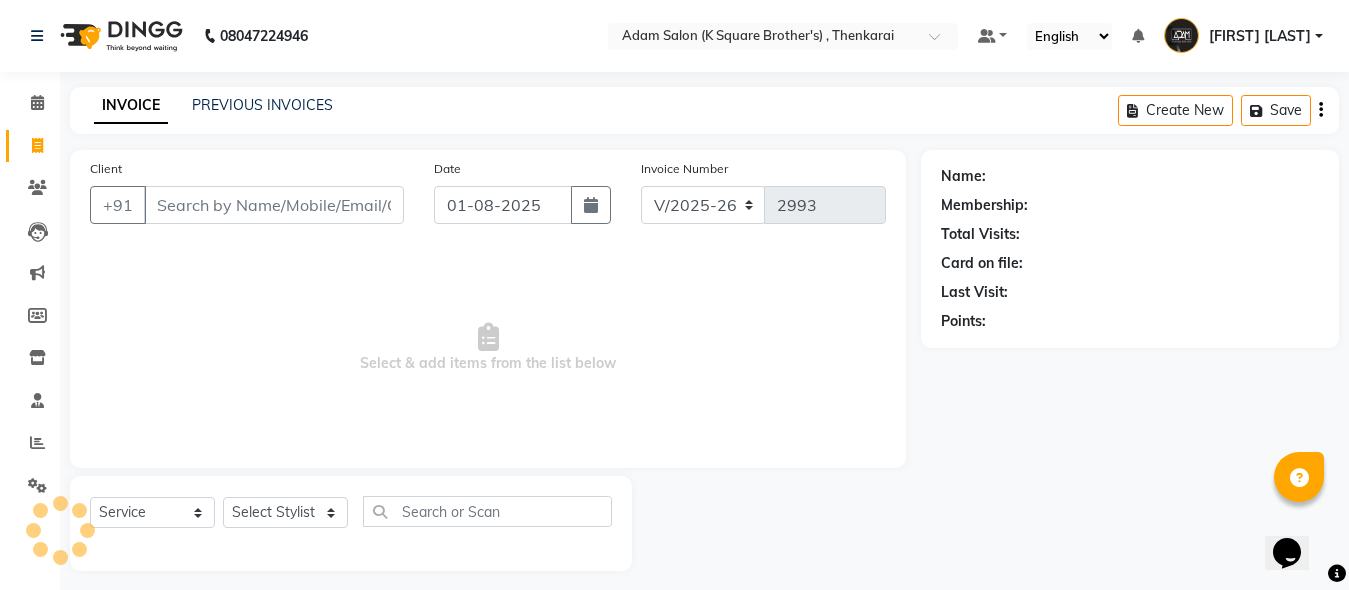 scroll, scrollTop: 11, scrollLeft: 0, axis: vertical 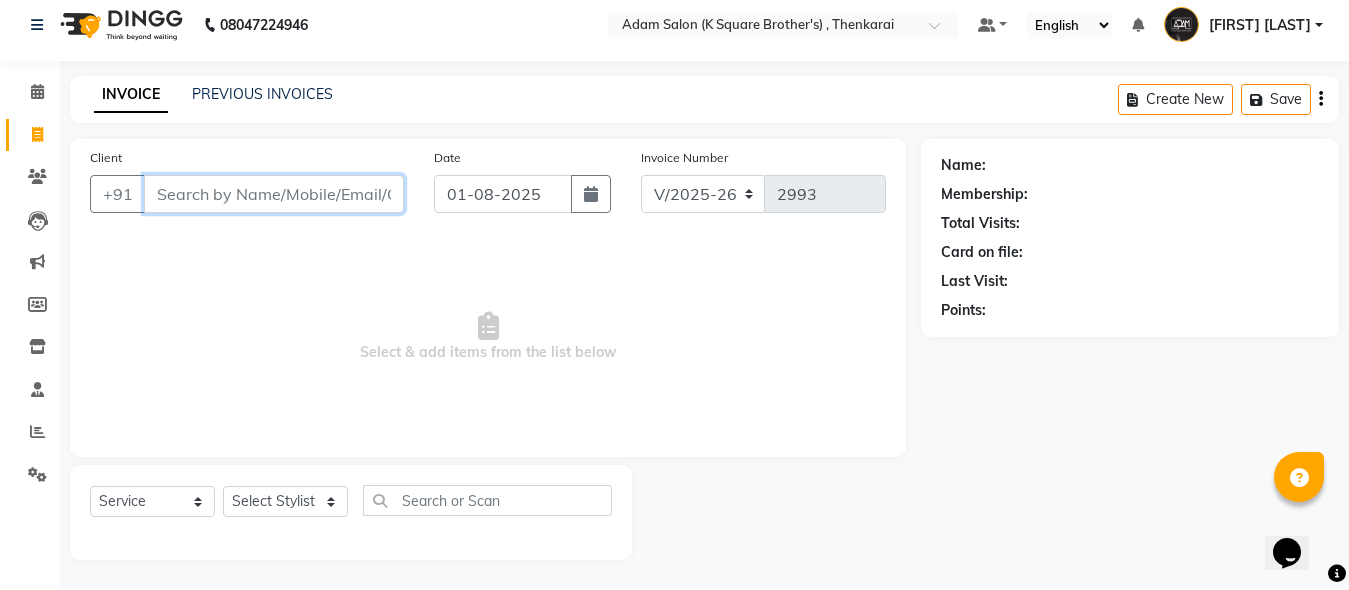 click on "Client" at bounding box center (274, 194) 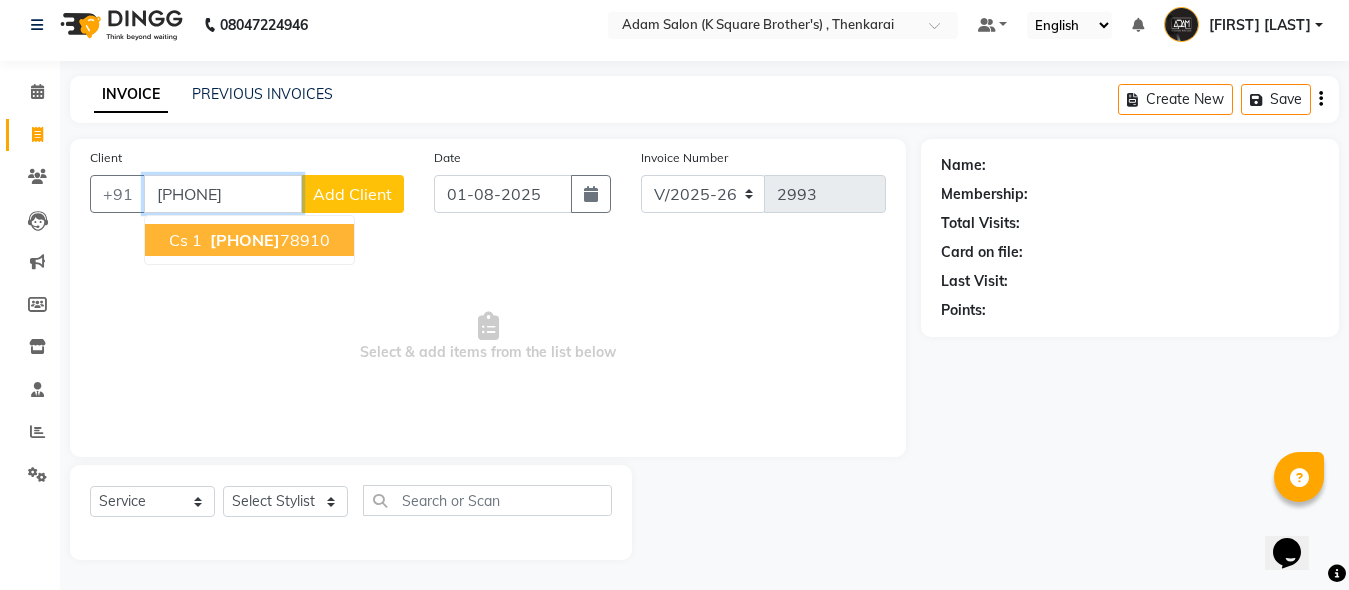 click on "79966 78910" at bounding box center (268, 240) 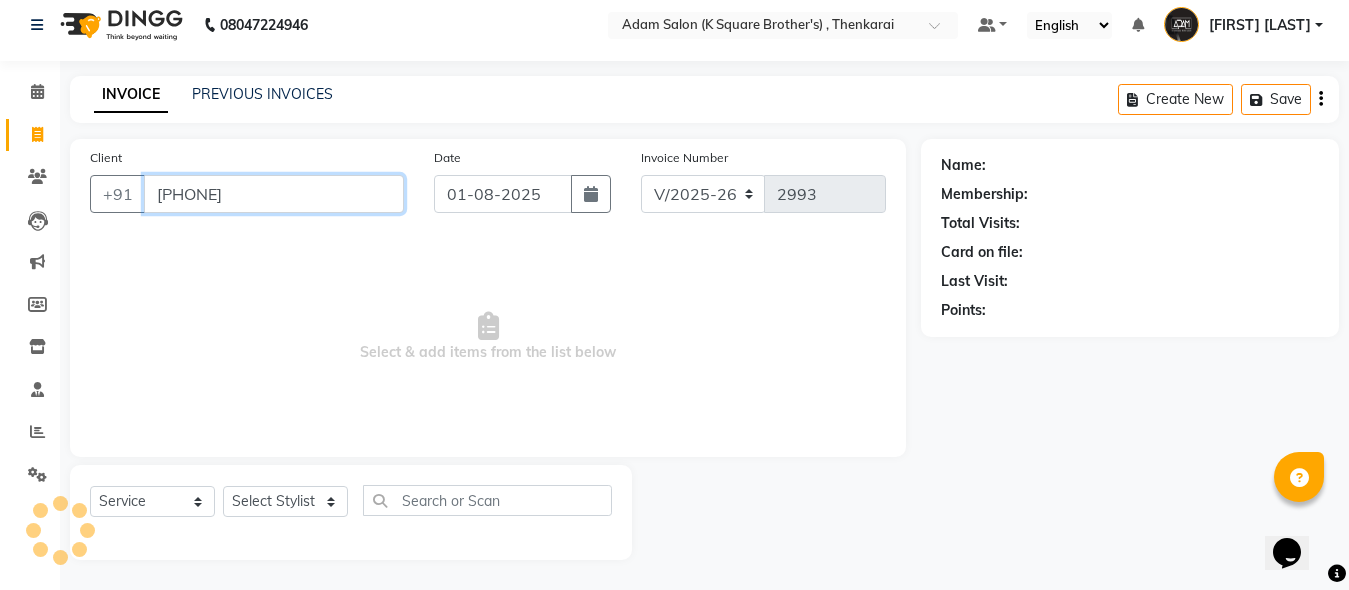 type on "[PHONE]" 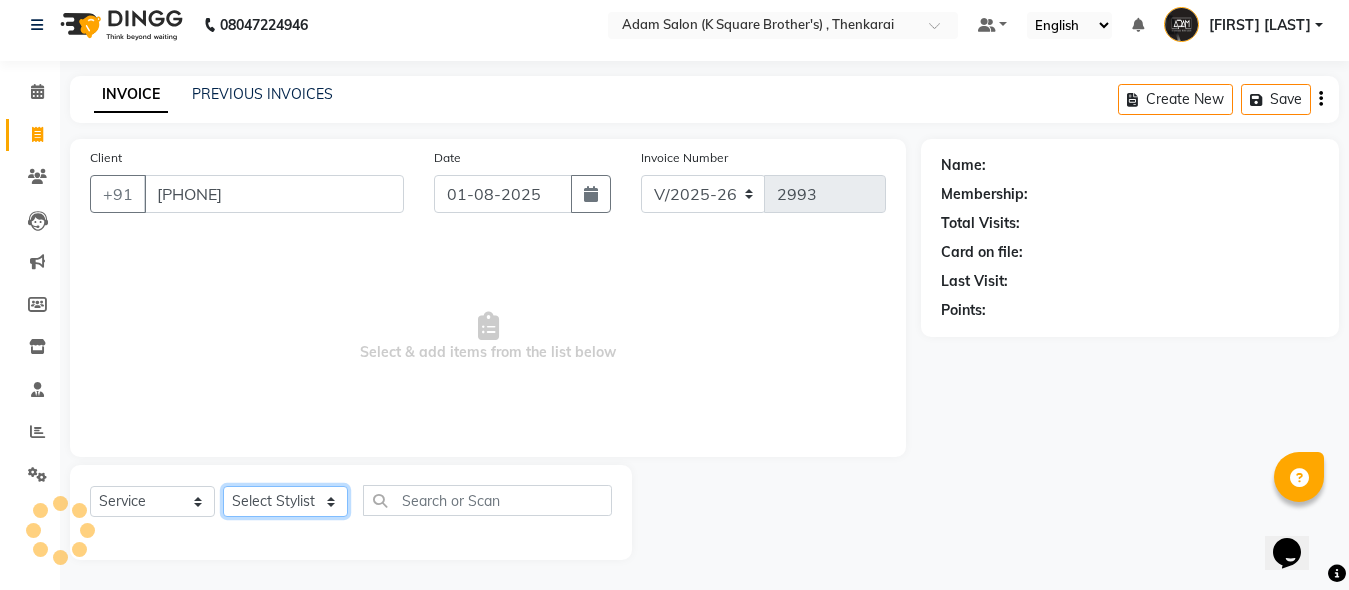click on "Select Stylist [FIRST] [LAST] [FIRST] [FIRST] [FIRST]" 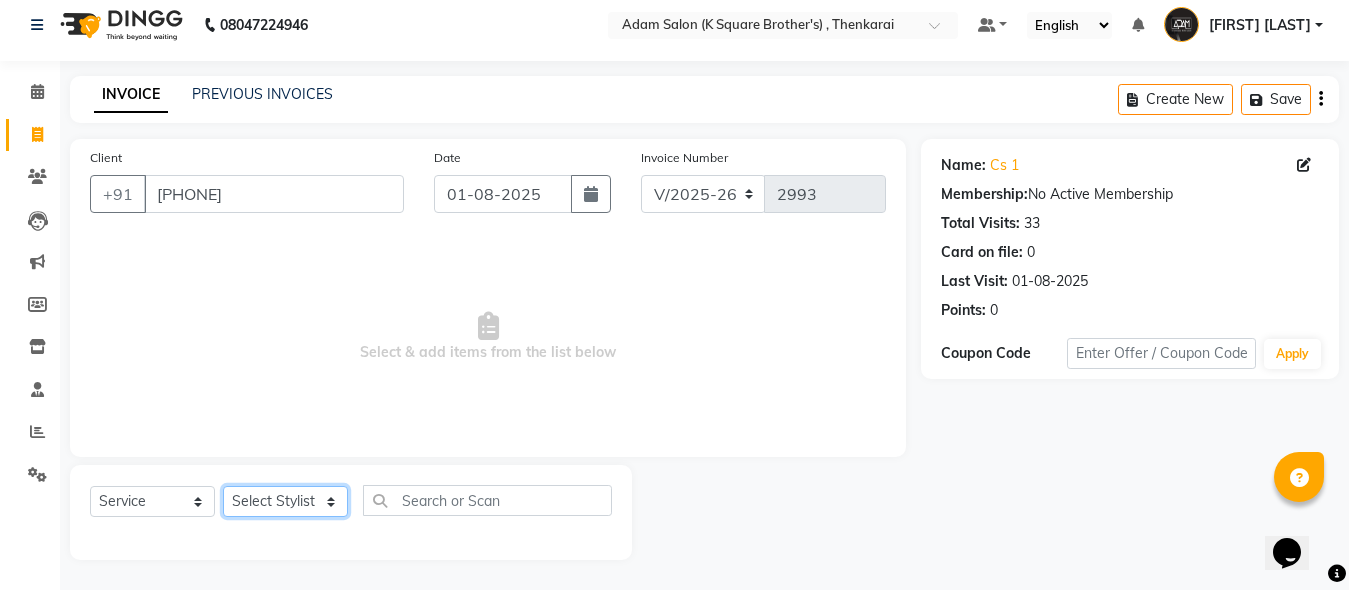 select on "78095" 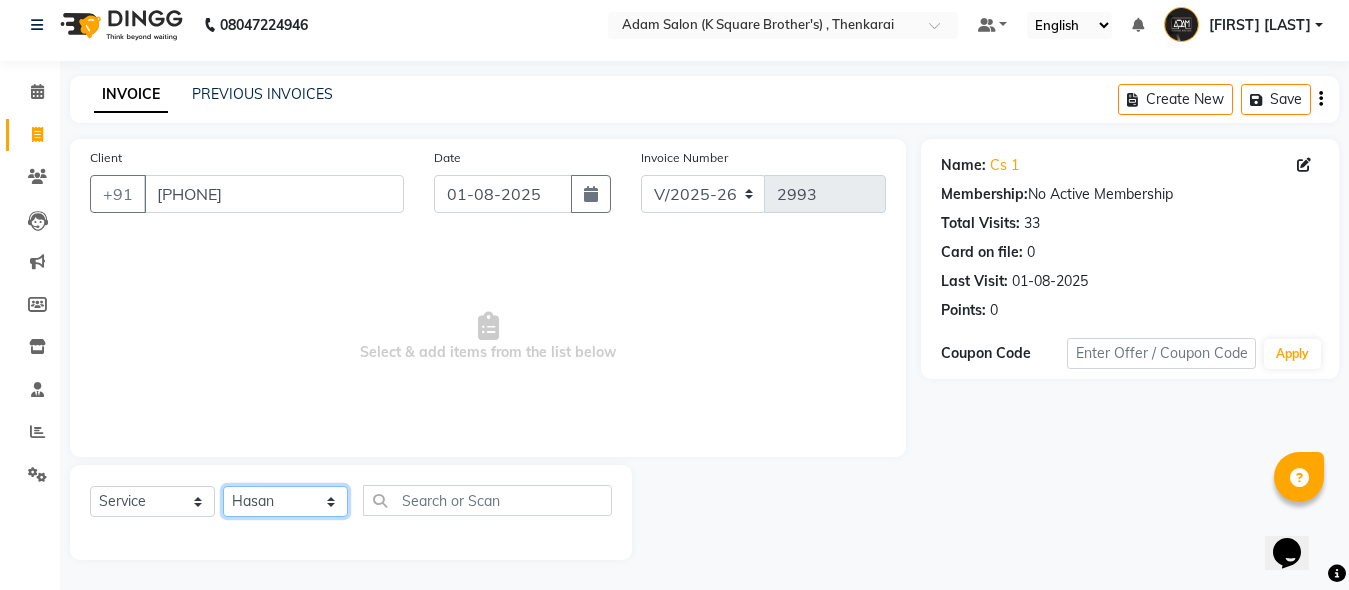 click on "Select Stylist [FIRST] [LAST] [FIRST] [FIRST] [FIRST]" 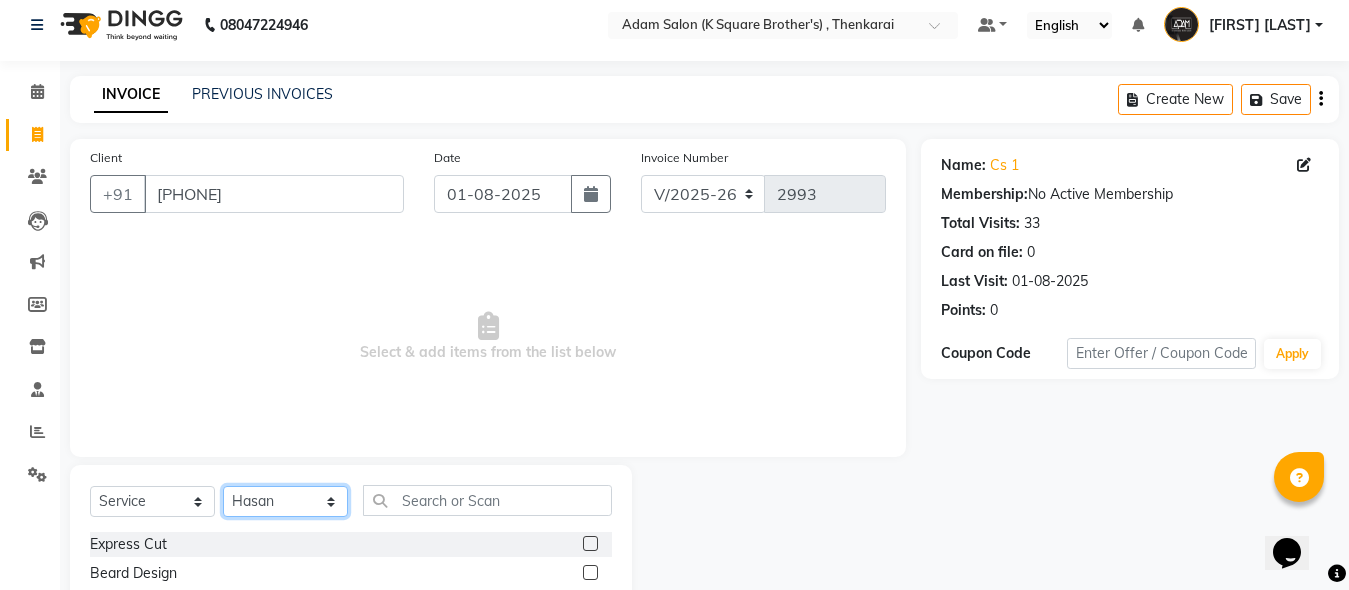 scroll, scrollTop: 211, scrollLeft: 0, axis: vertical 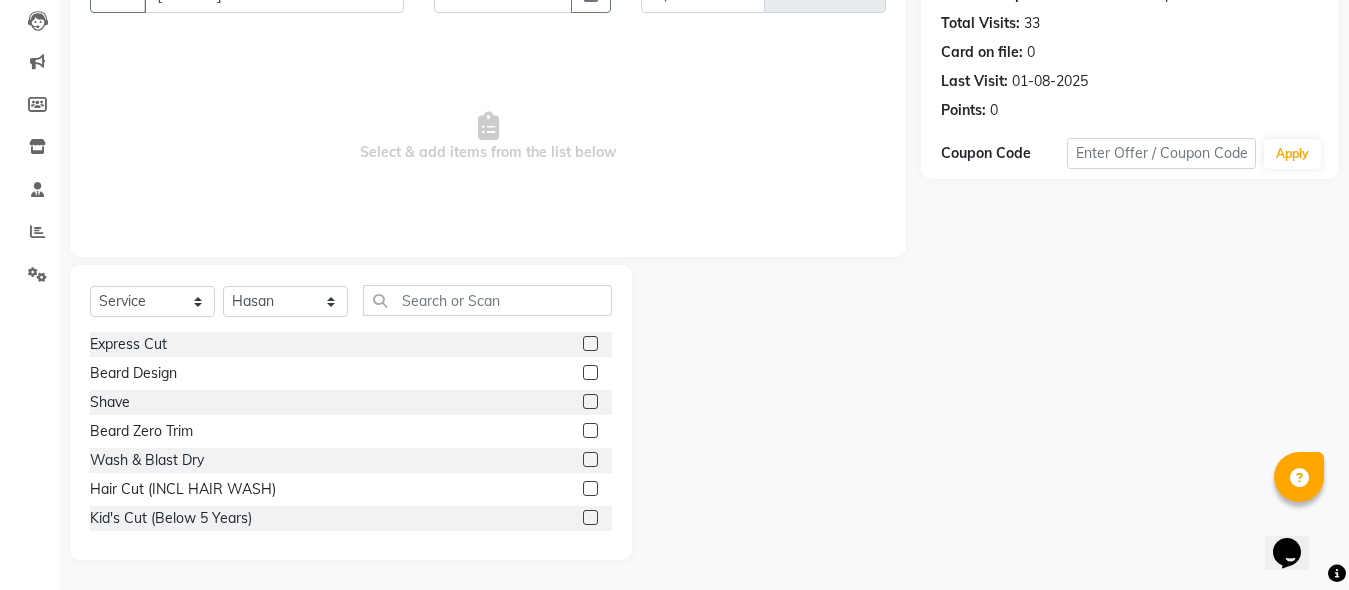 click 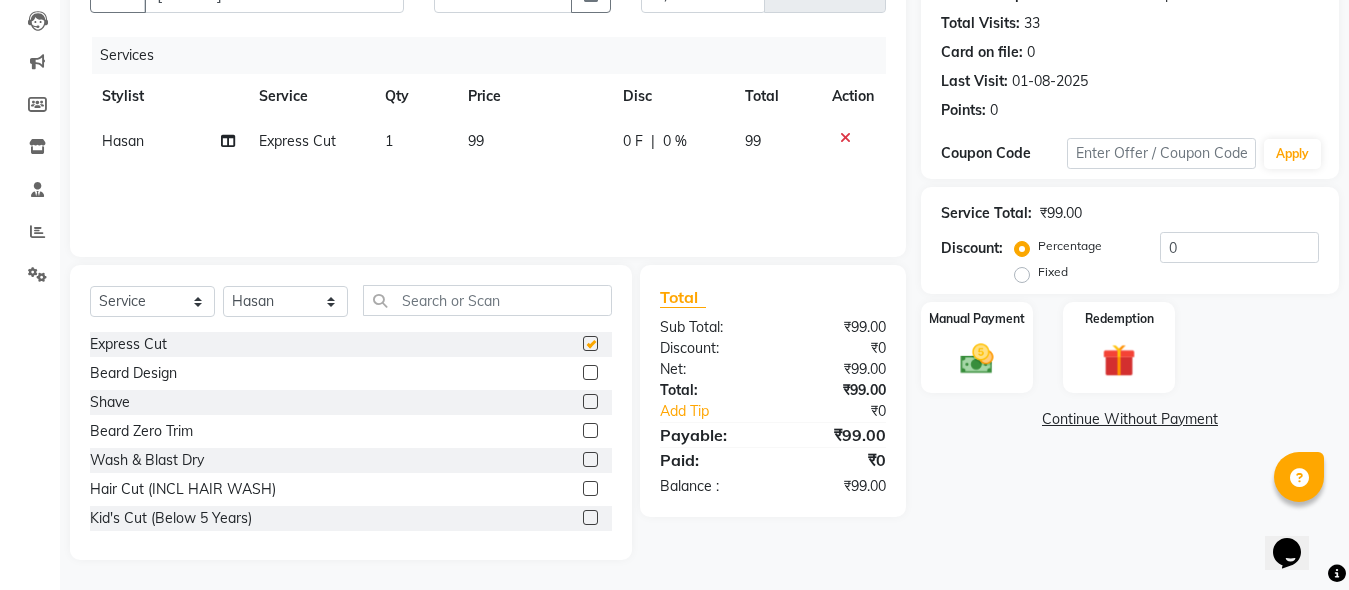 checkbox on "false" 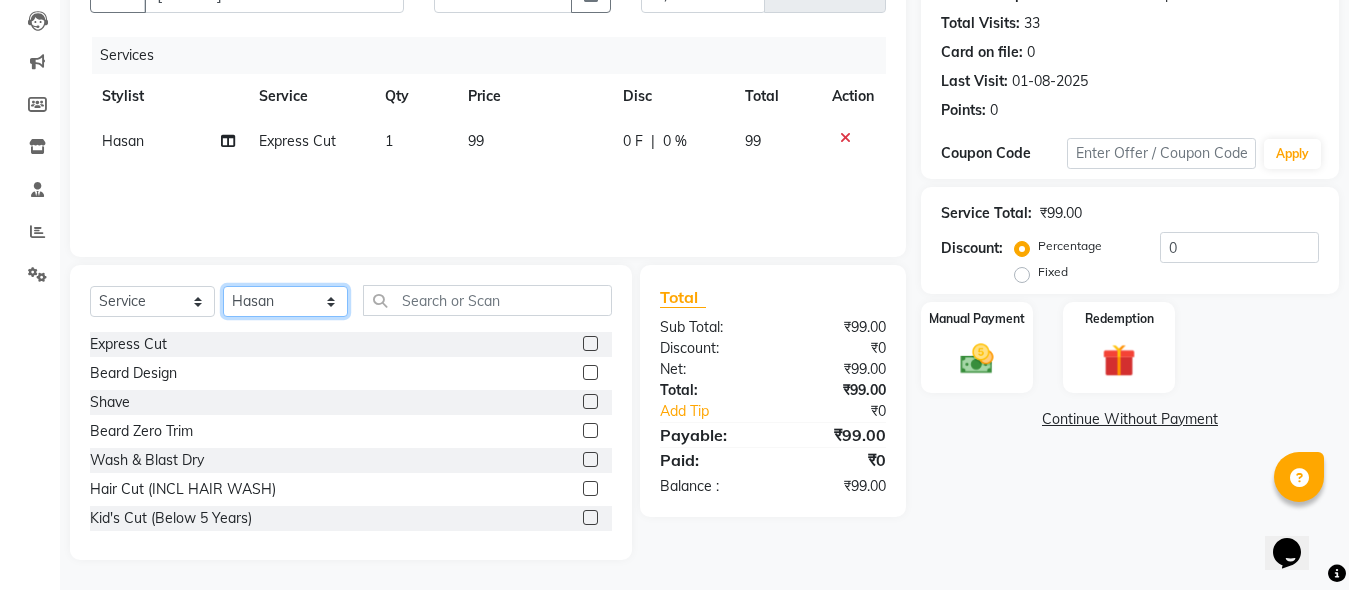 click on "Select Stylist [FIRST] [LAST] [FIRST] [FIRST] [FIRST]" 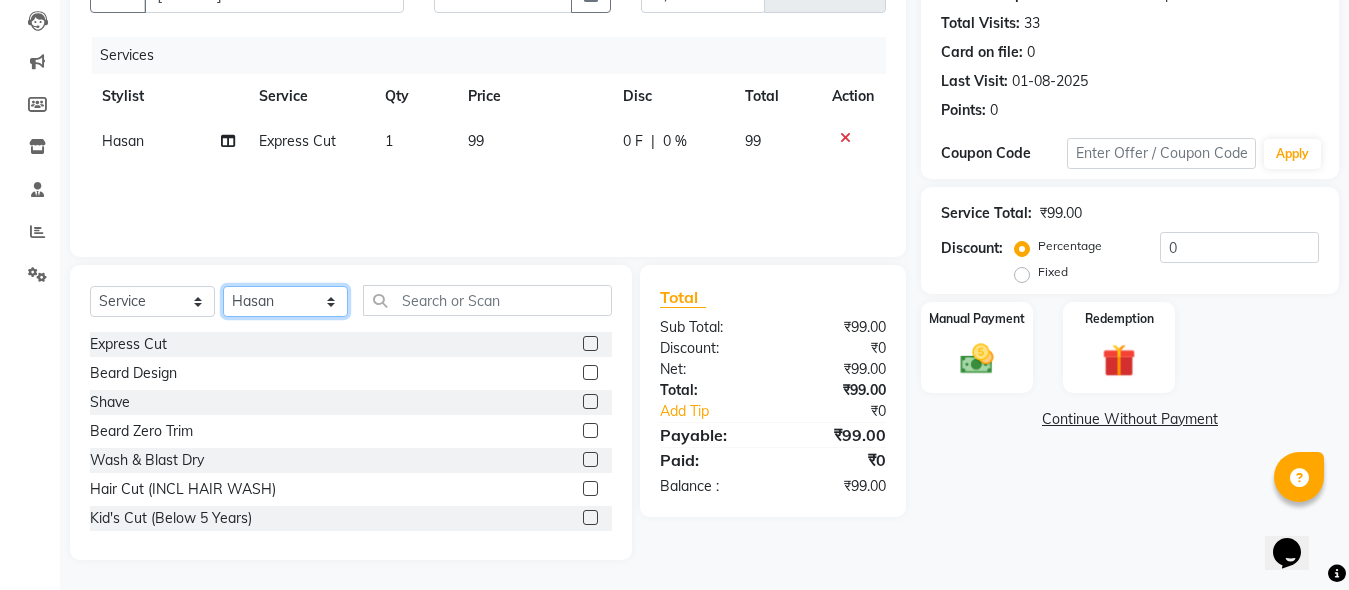 select on "78104" 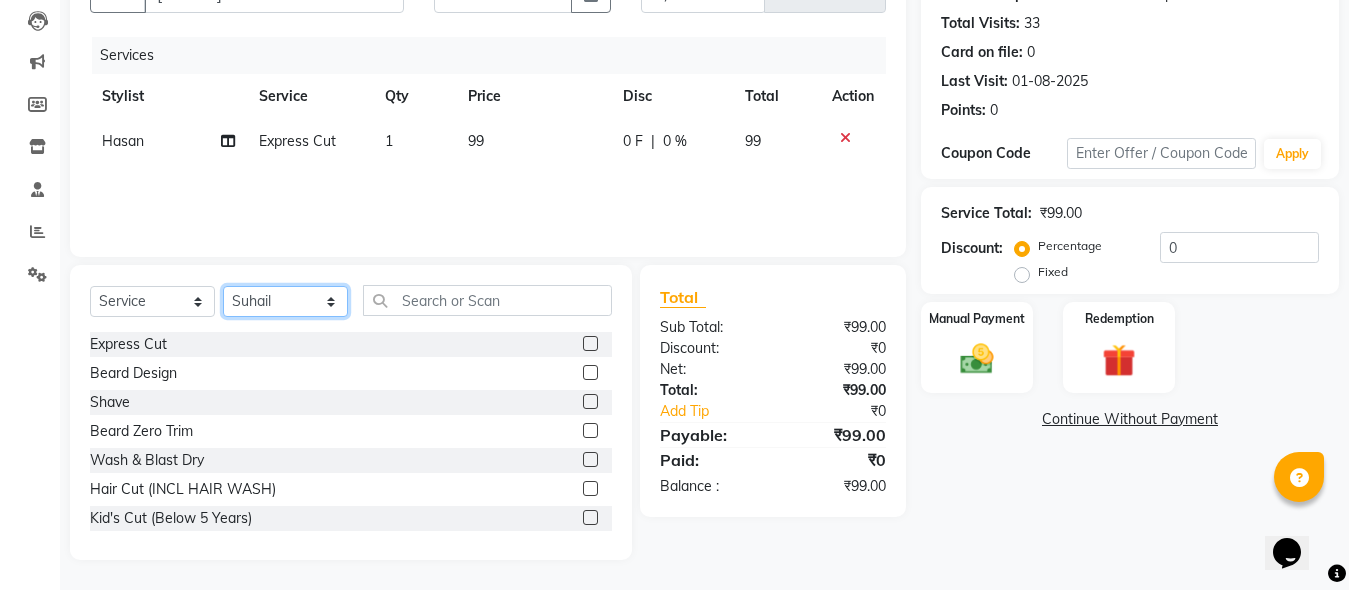 click on "Select Stylist [FIRST] [LAST] [FIRST] [FIRST] [FIRST]" 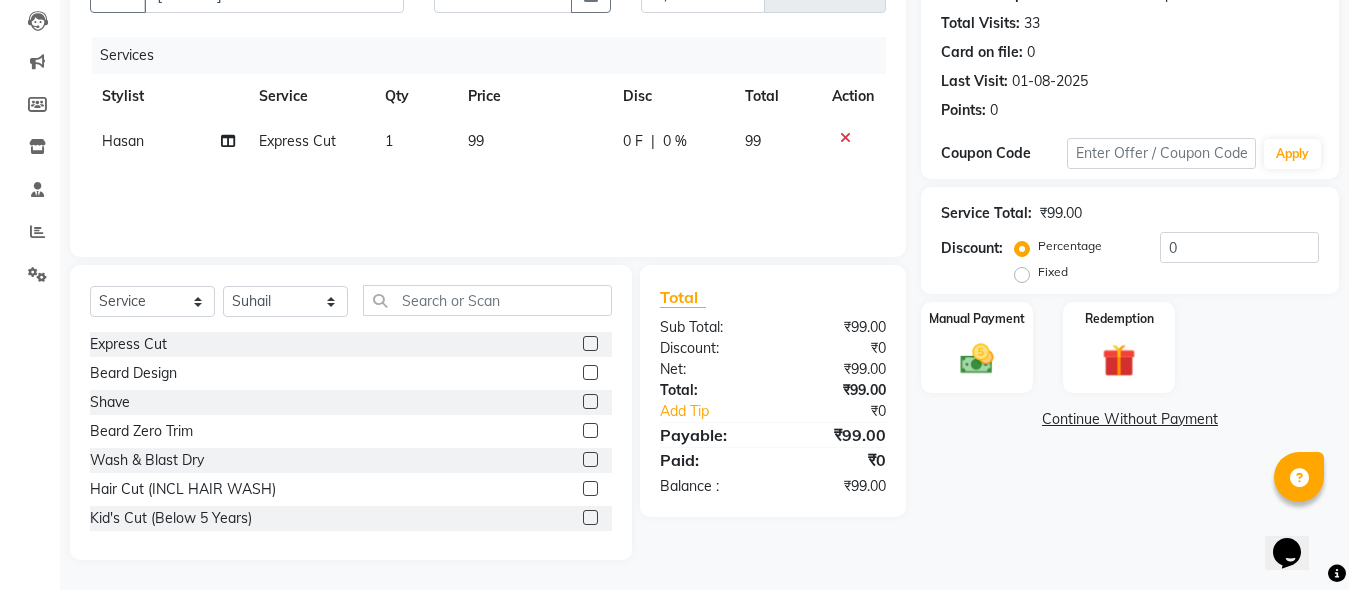 click 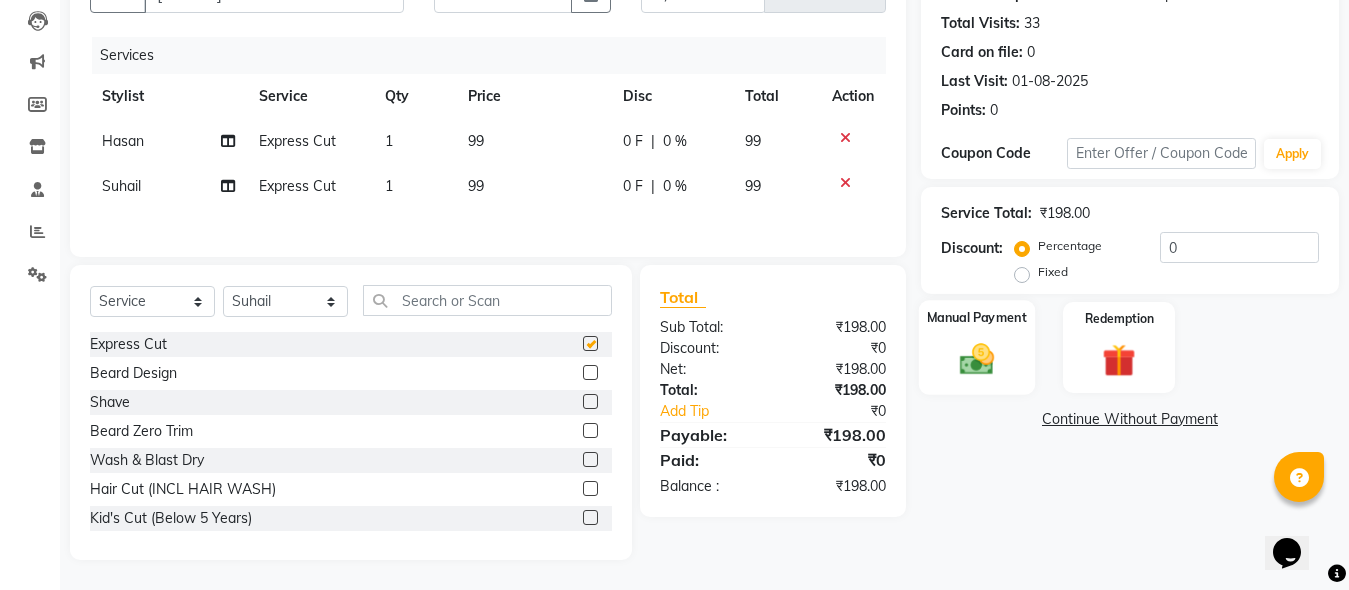 checkbox on "false" 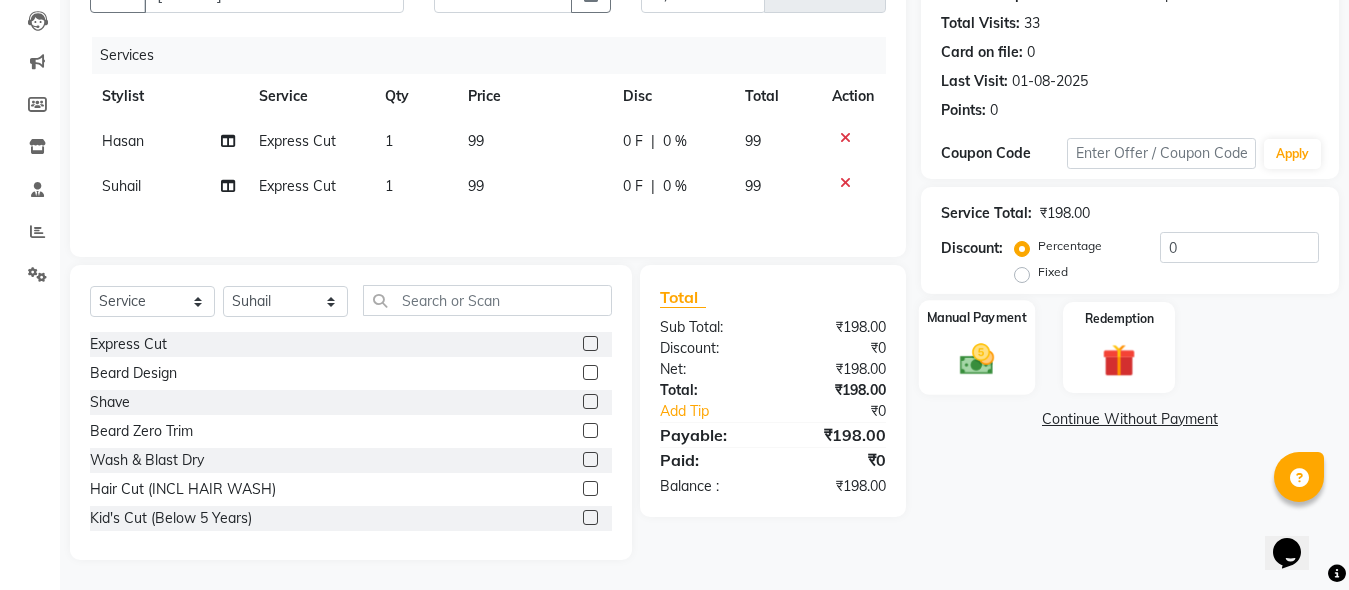 click on "Manual Payment" 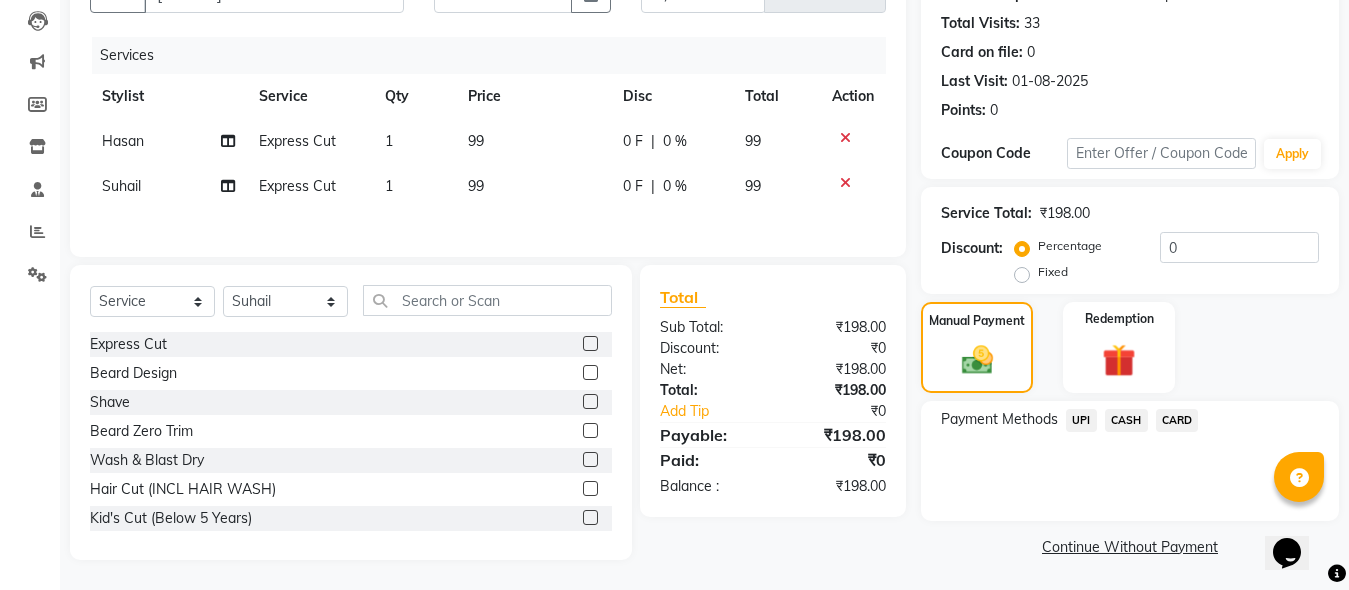 click on "CASH" 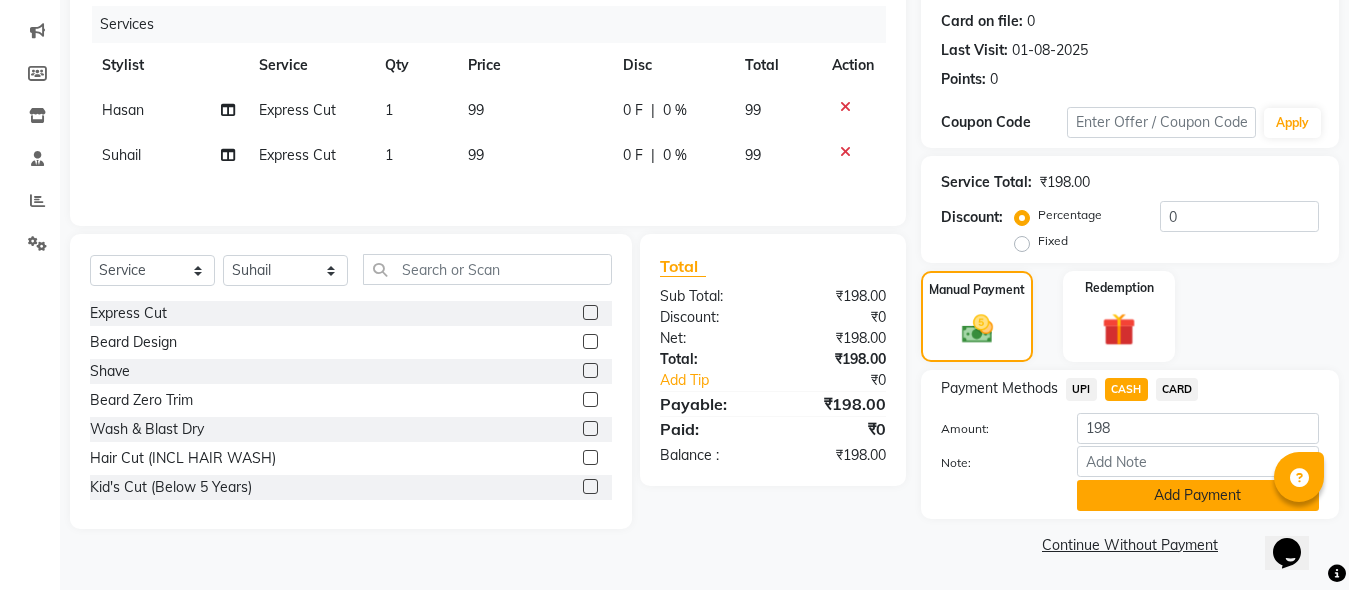click on "Add Payment" 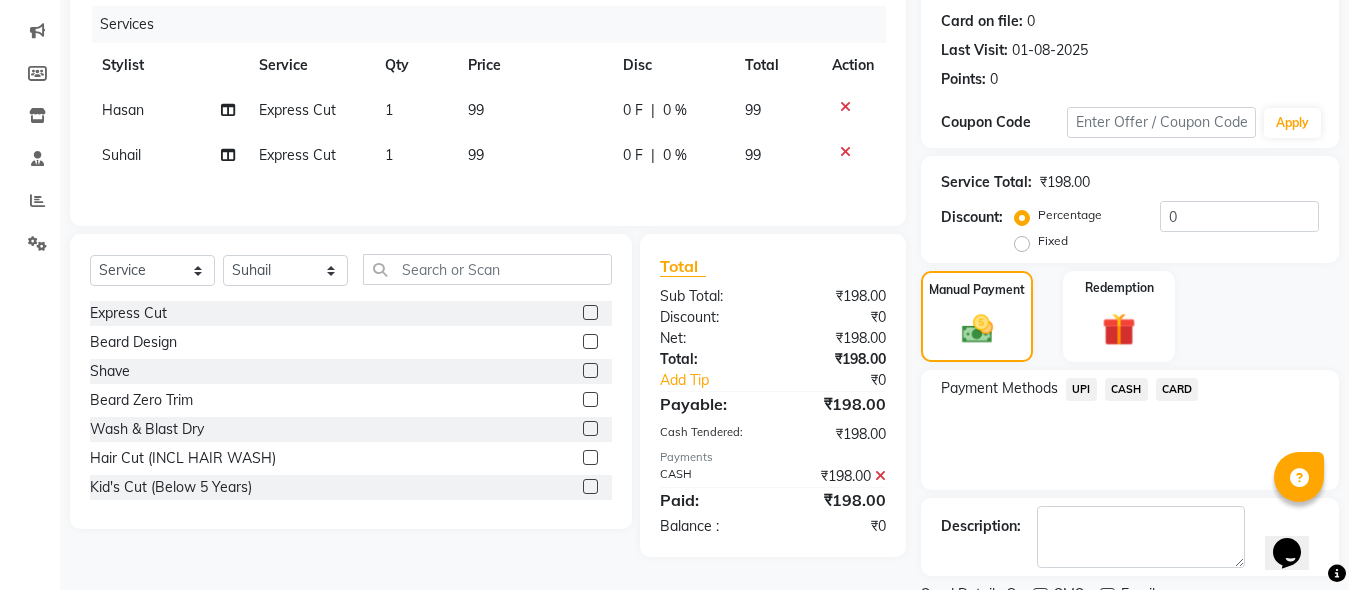 scroll, scrollTop: 326, scrollLeft: 0, axis: vertical 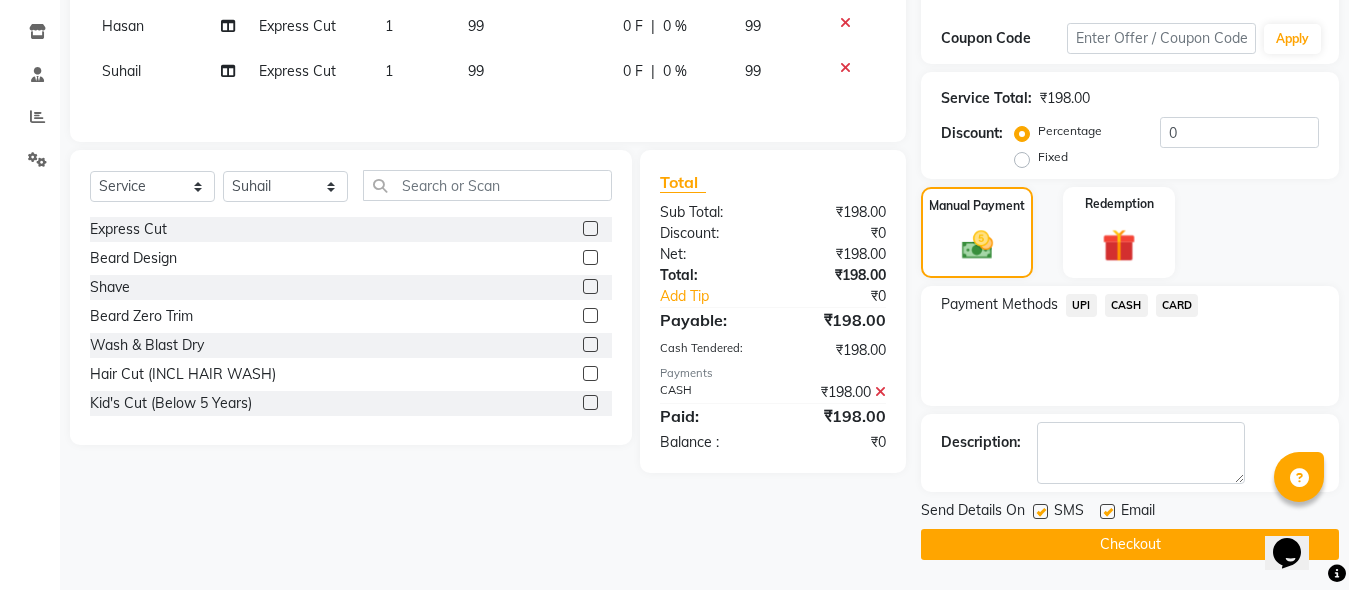 click on "Checkout" 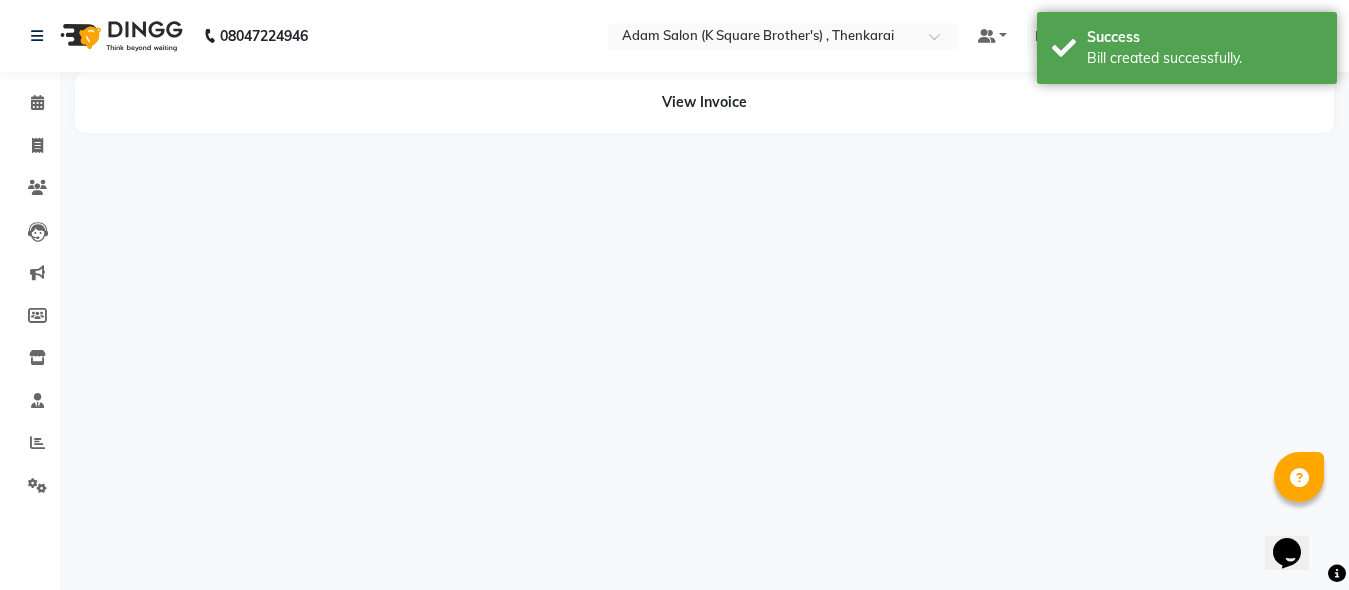 scroll, scrollTop: 0, scrollLeft: 0, axis: both 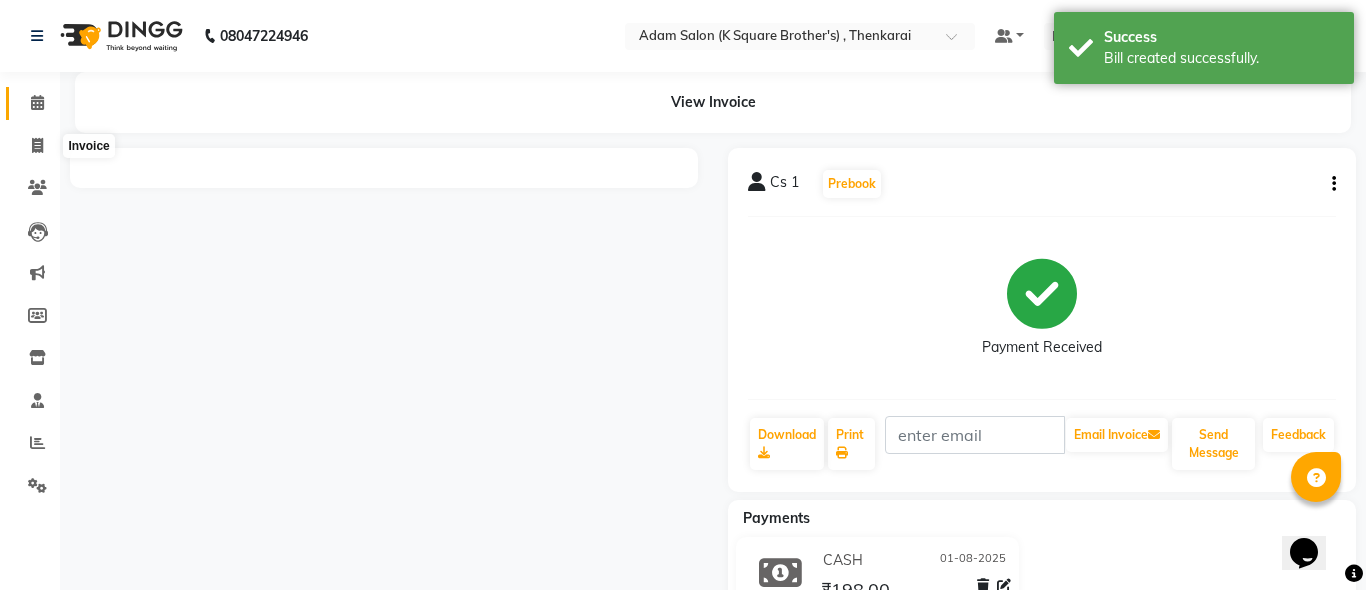 click 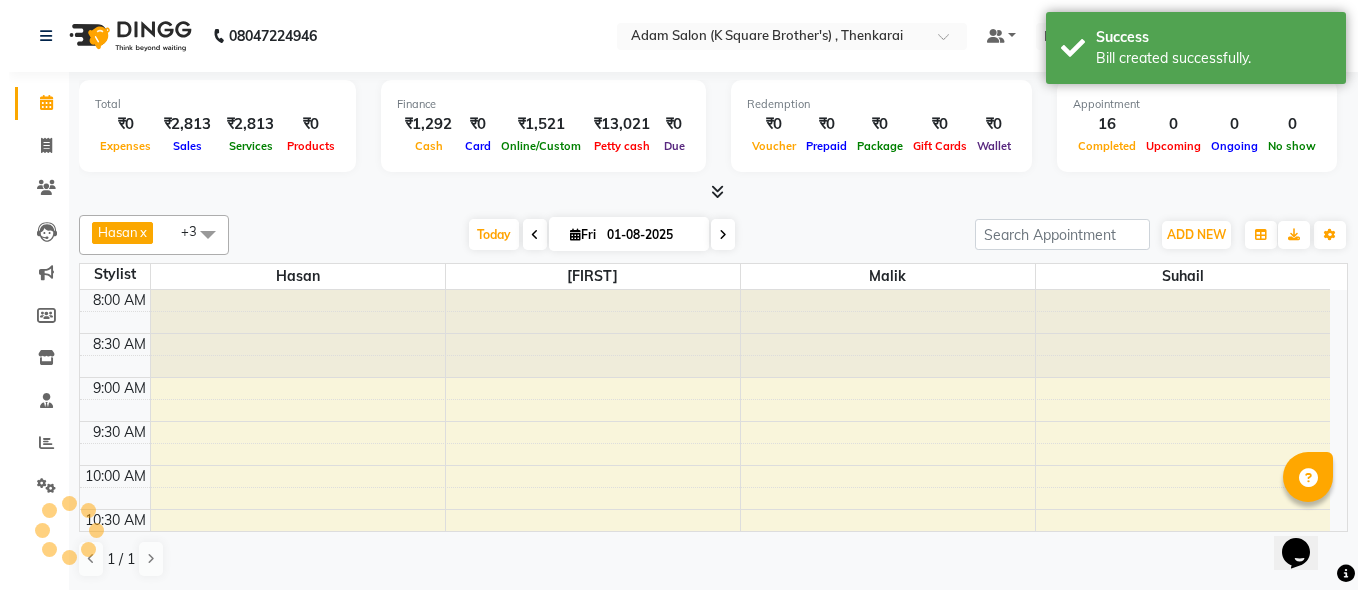 scroll, scrollTop: 0, scrollLeft: 0, axis: both 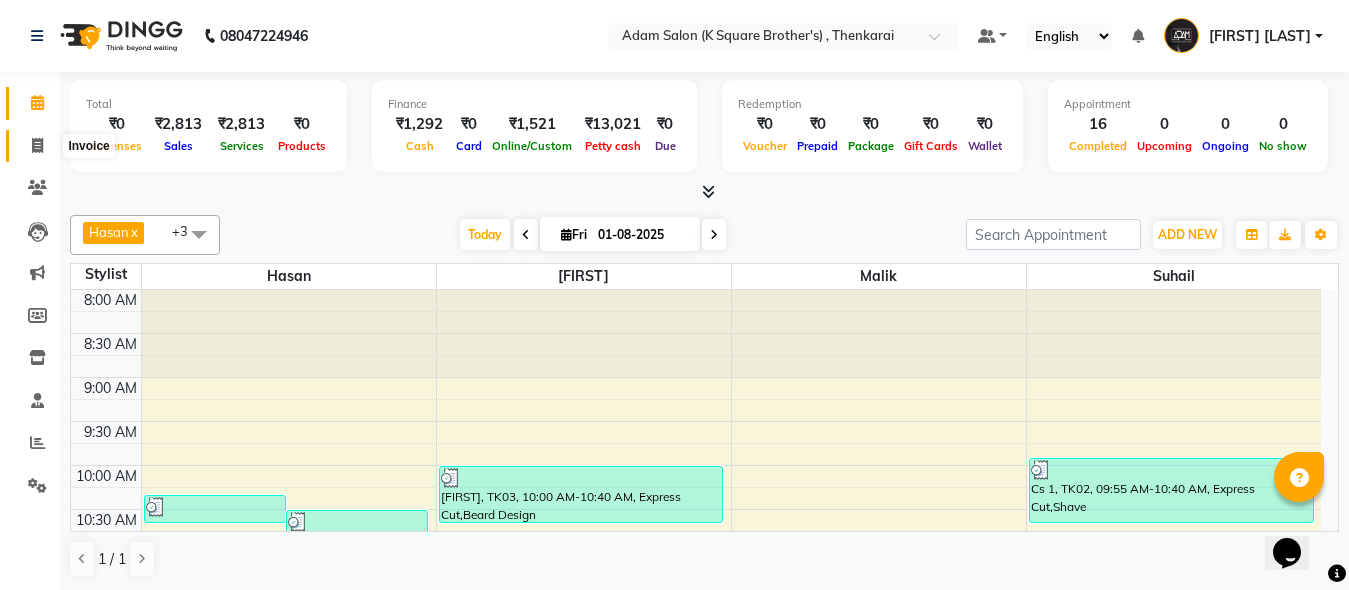 click 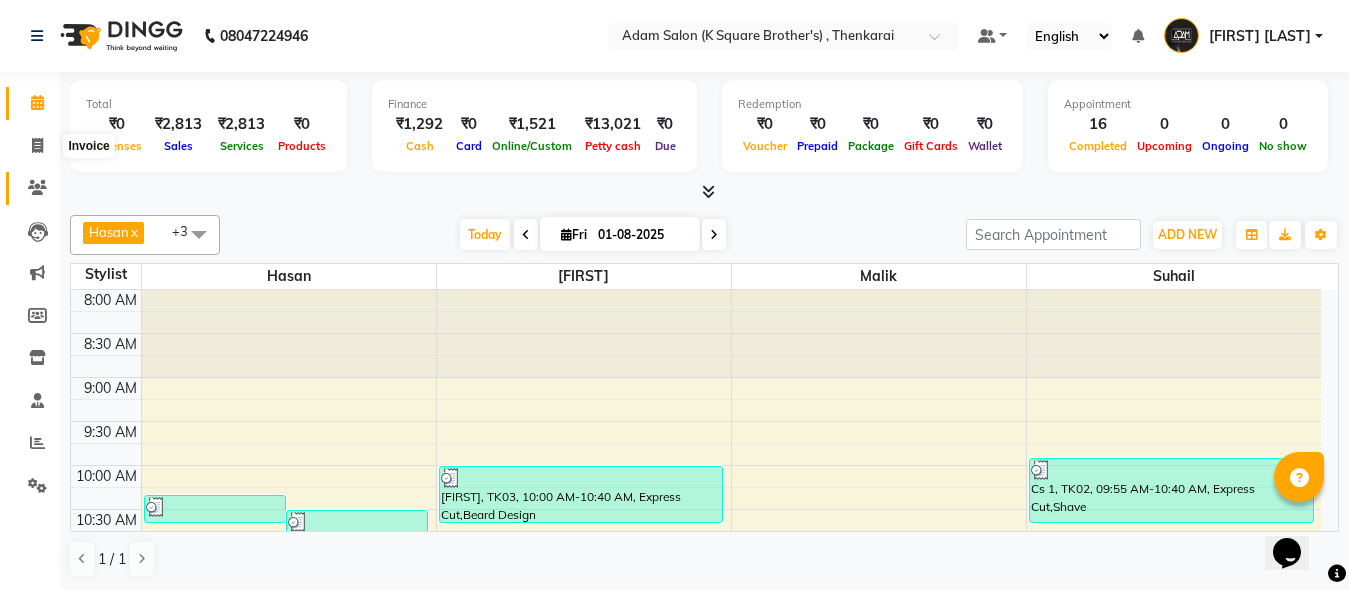 select on "service" 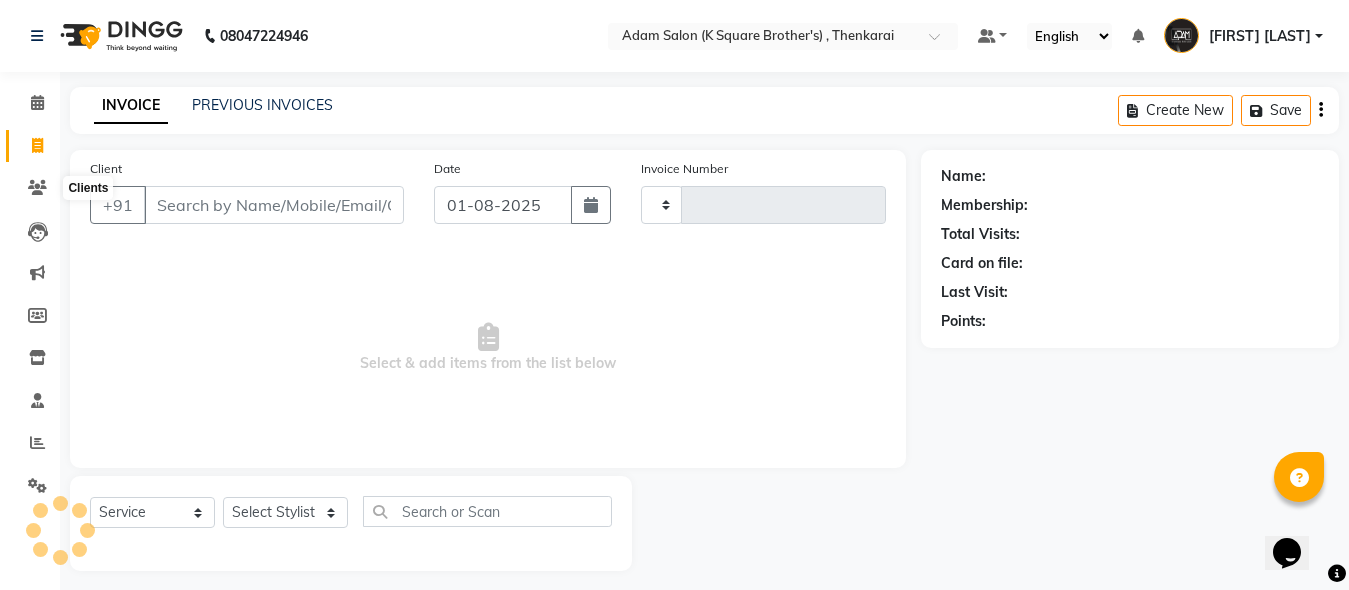 type on "2994" 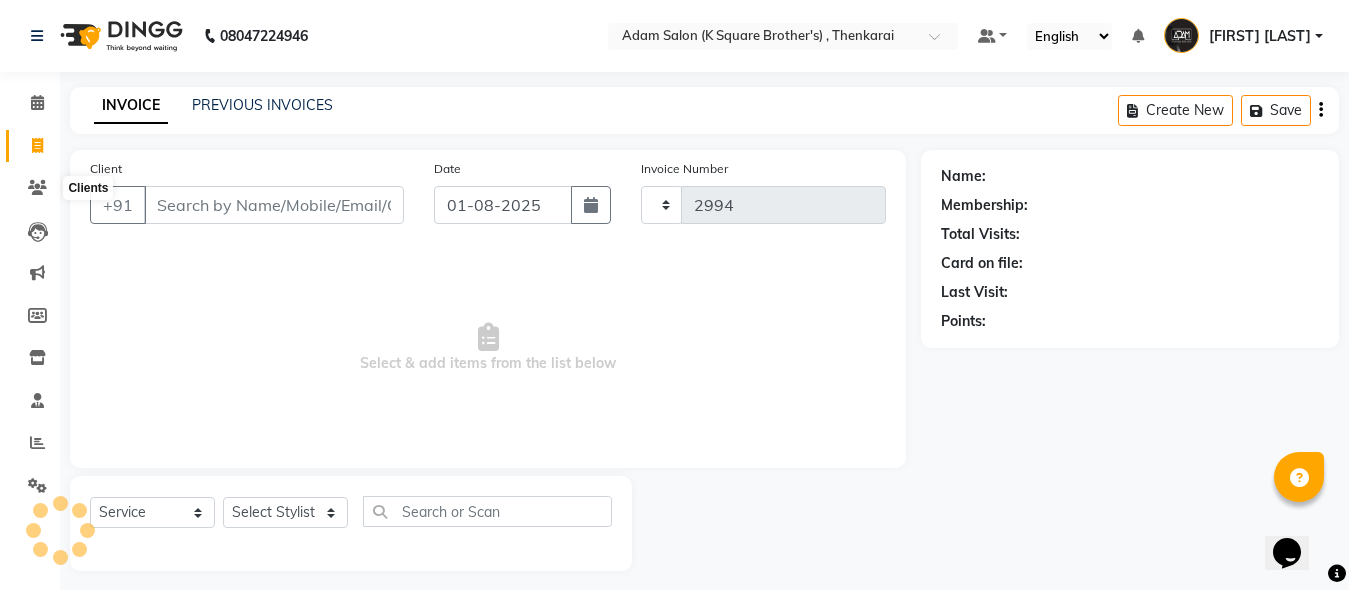 select on "8195" 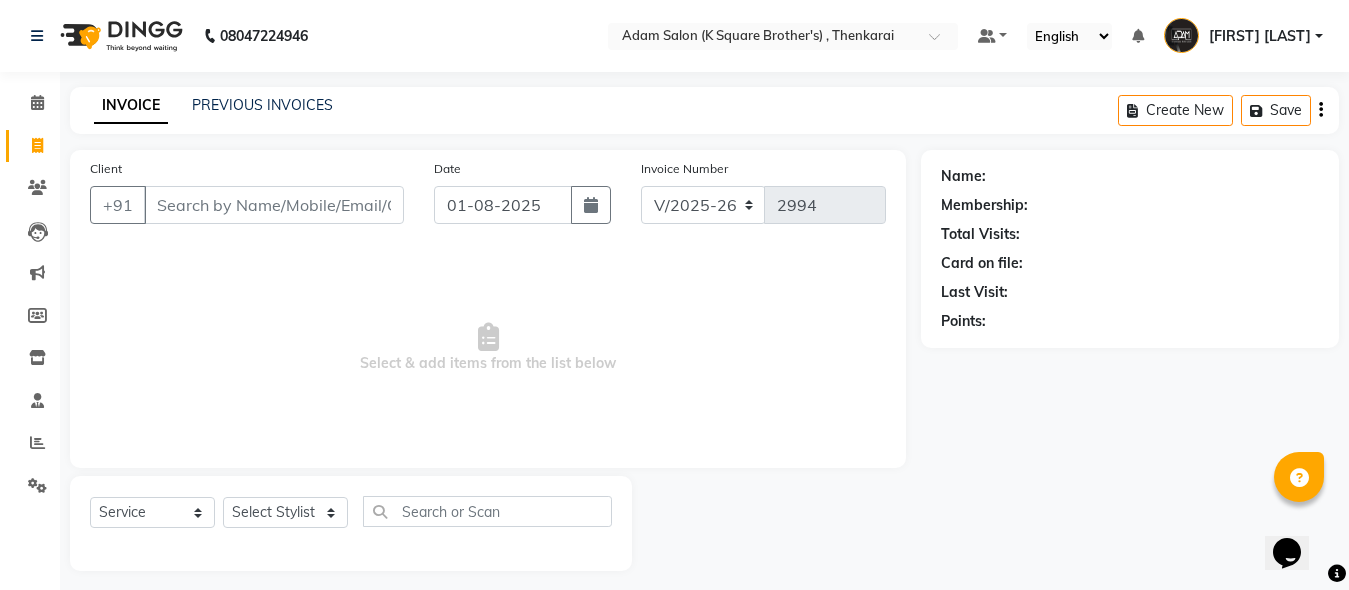 click on "Client" at bounding box center (274, 205) 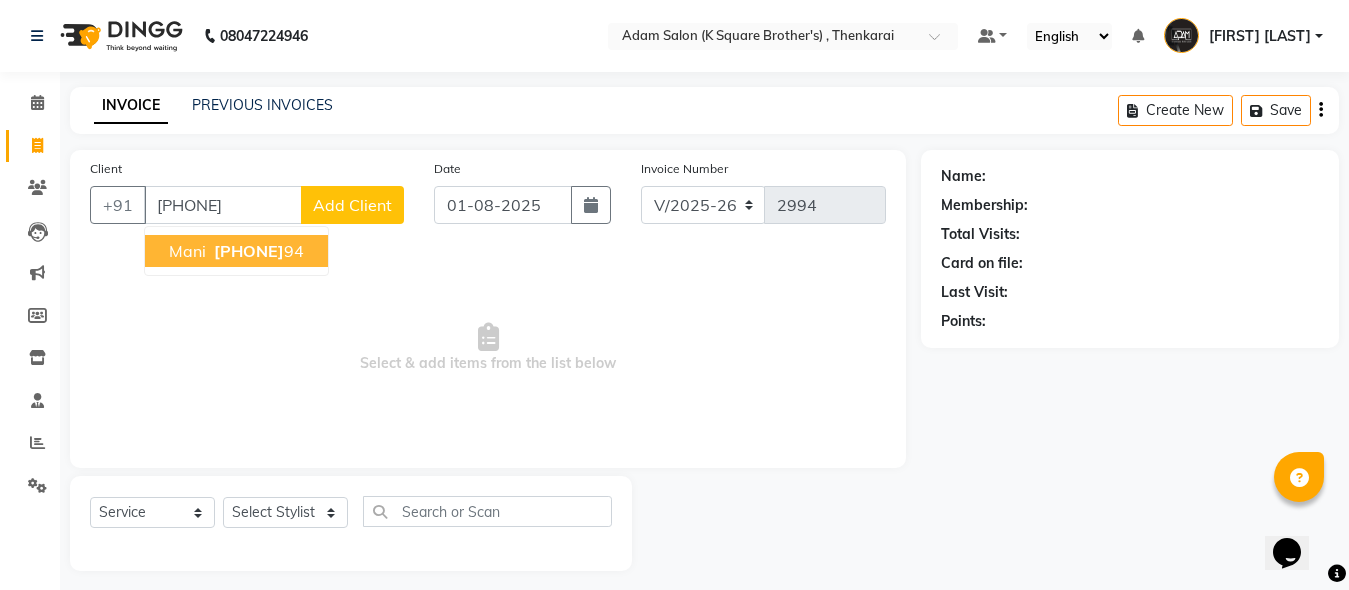 click on "[PHONE]" at bounding box center (249, 251) 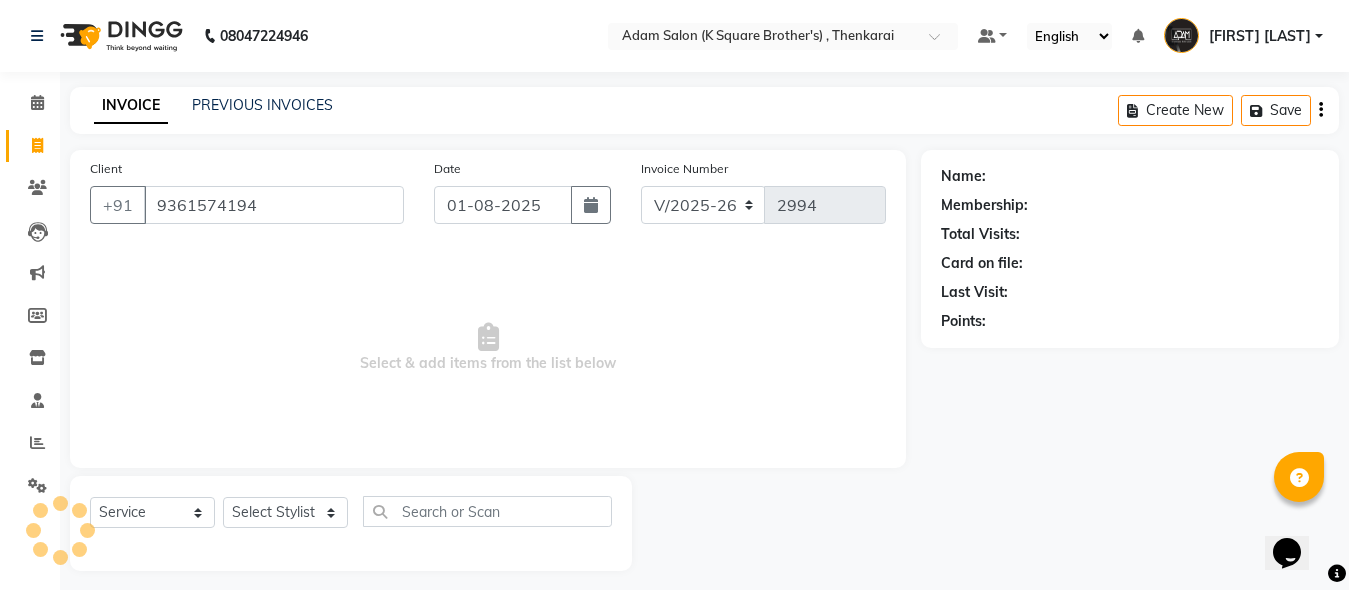 type on "9361574194" 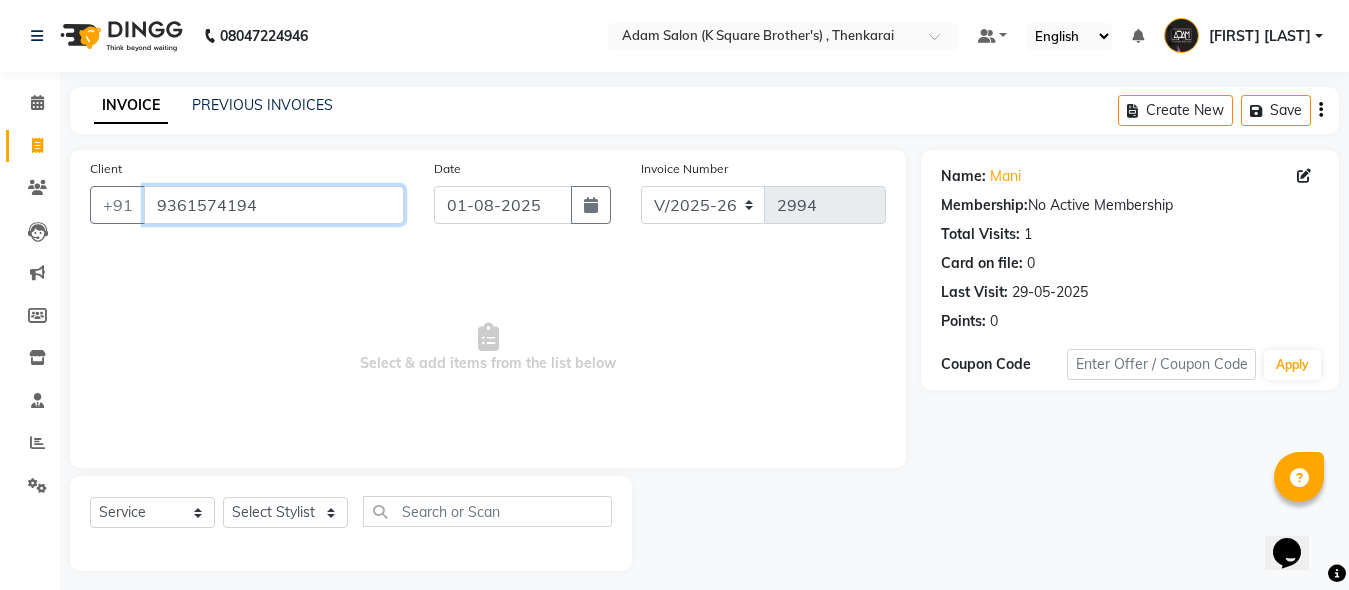 drag, startPoint x: 282, startPoint y: 199, endPoint x: 135, endPoint y: 230, distance: 150.23315 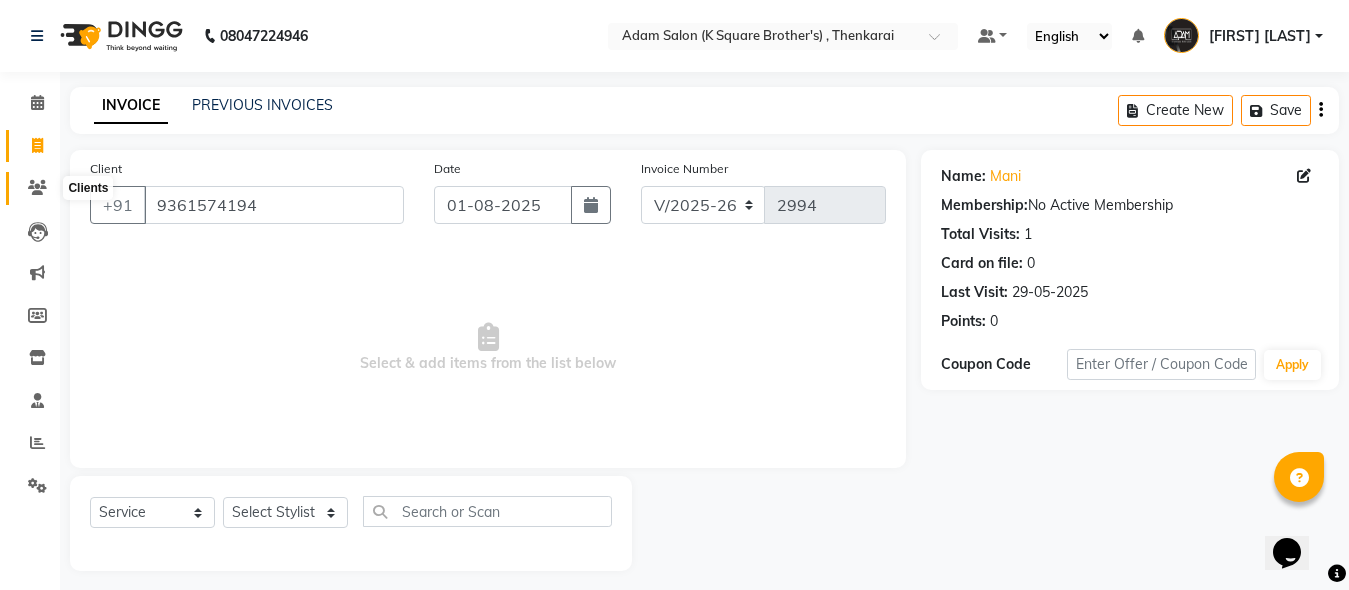 click 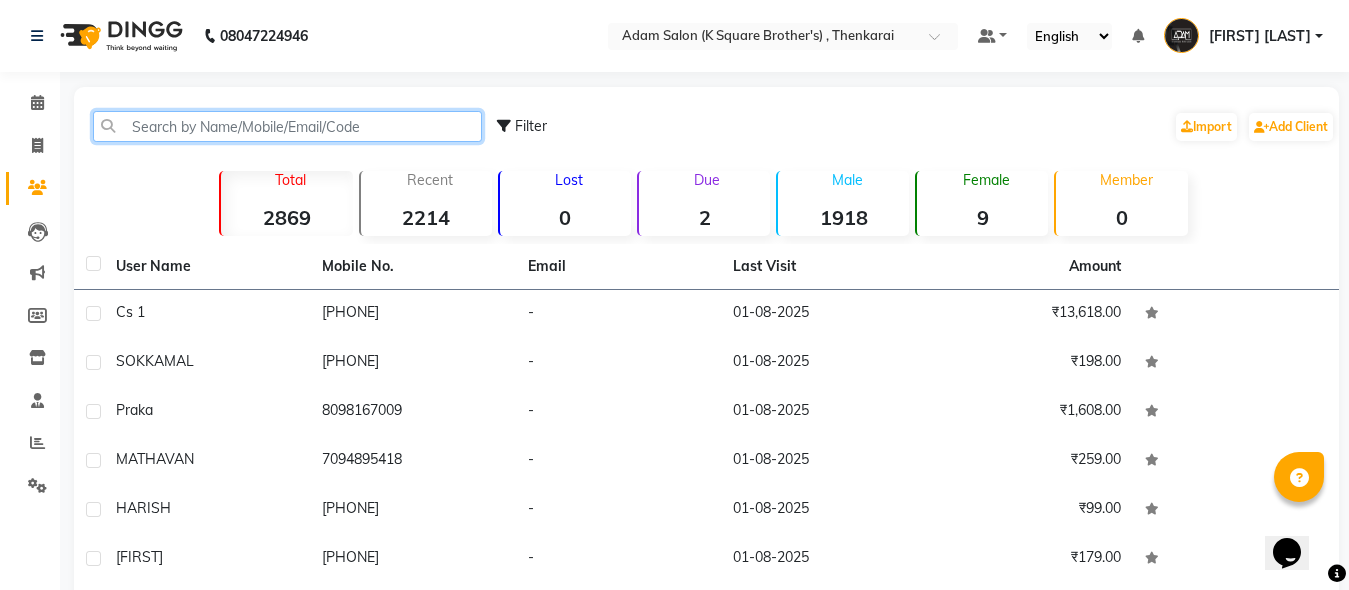 paste on "9361574194" 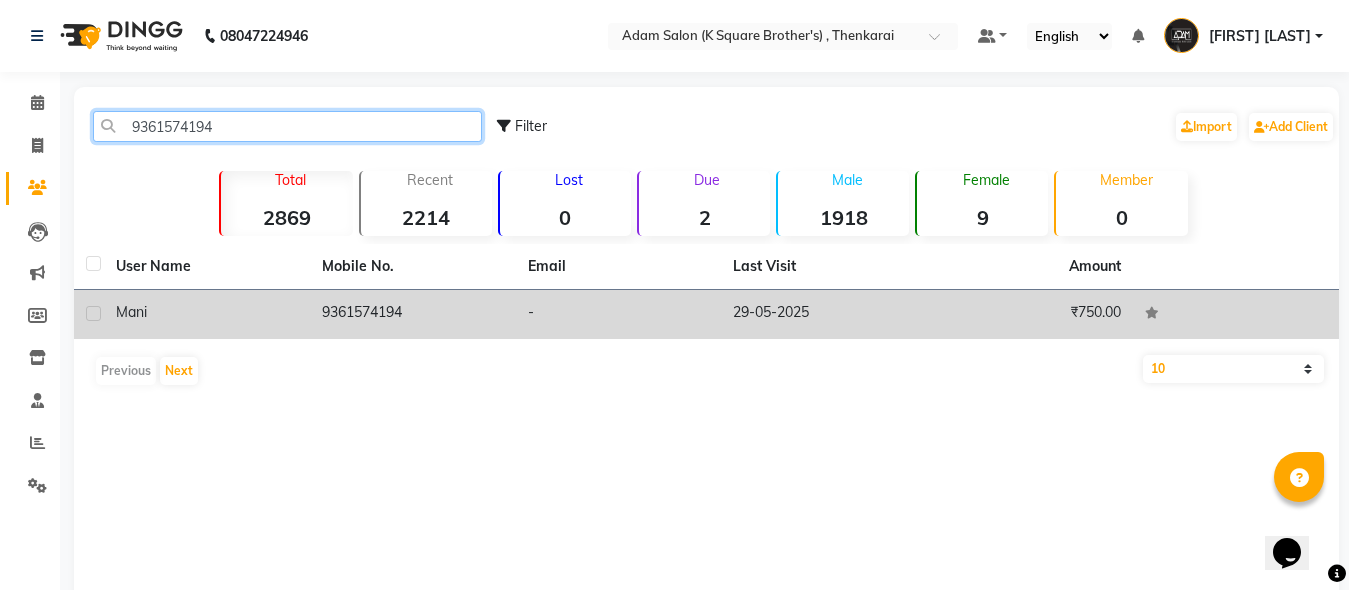 type on "9361574194" 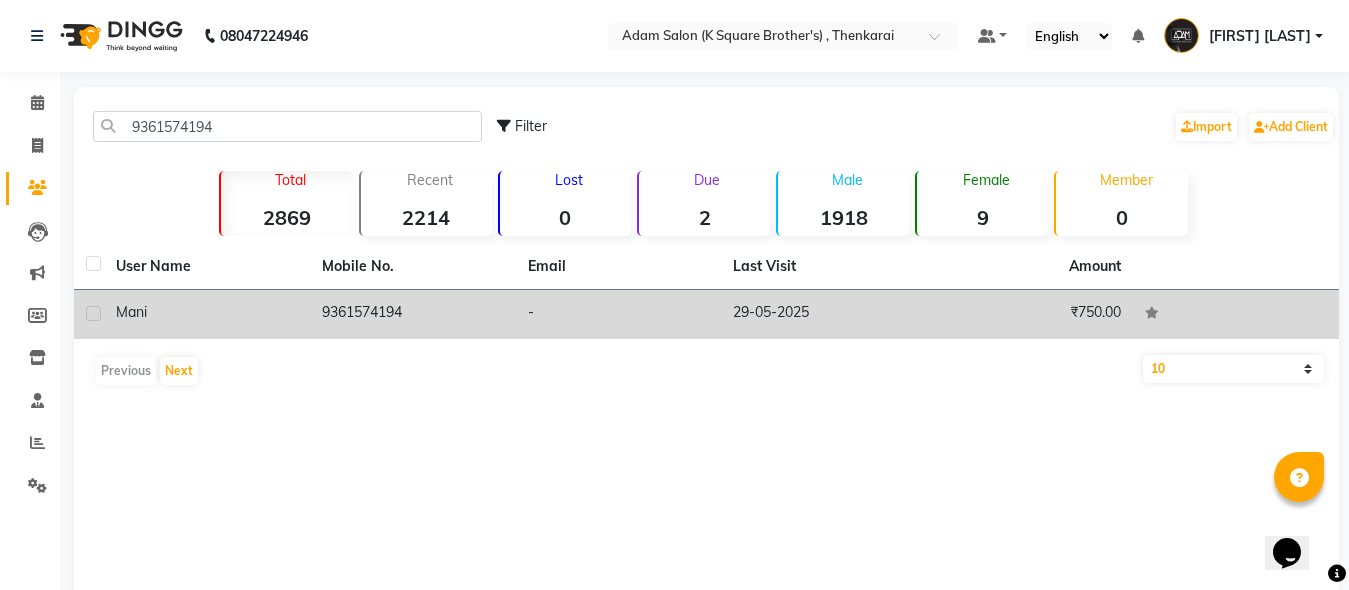 click on "9361574194" 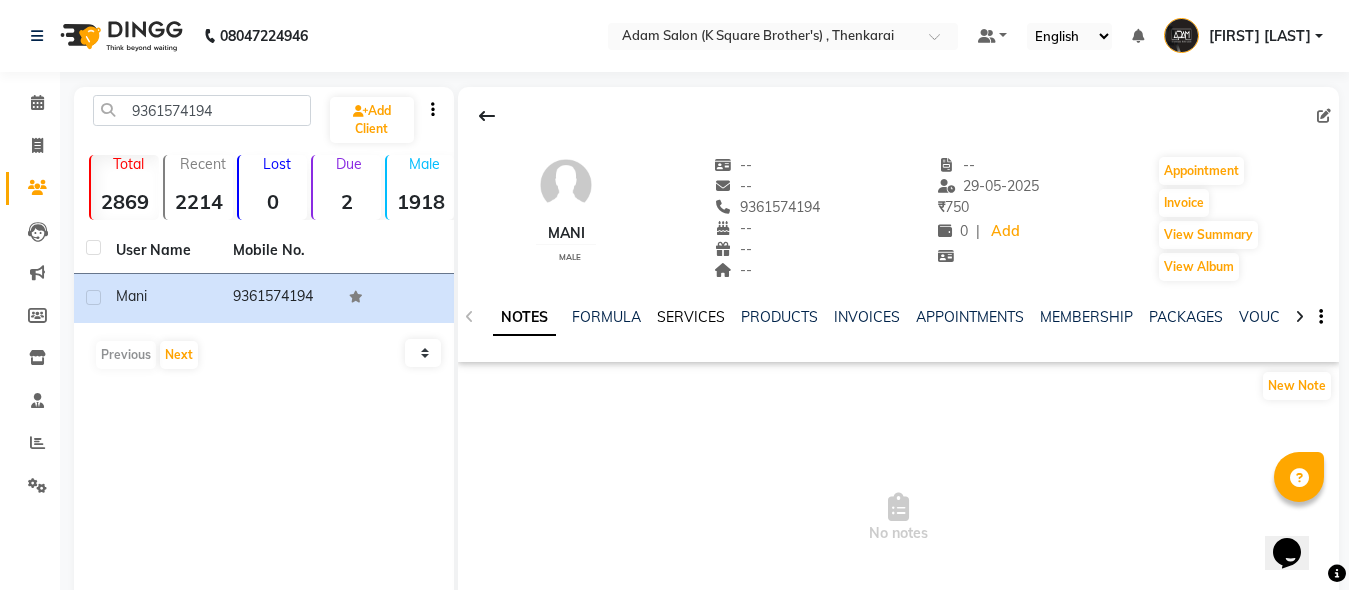 click on "SERVICES" 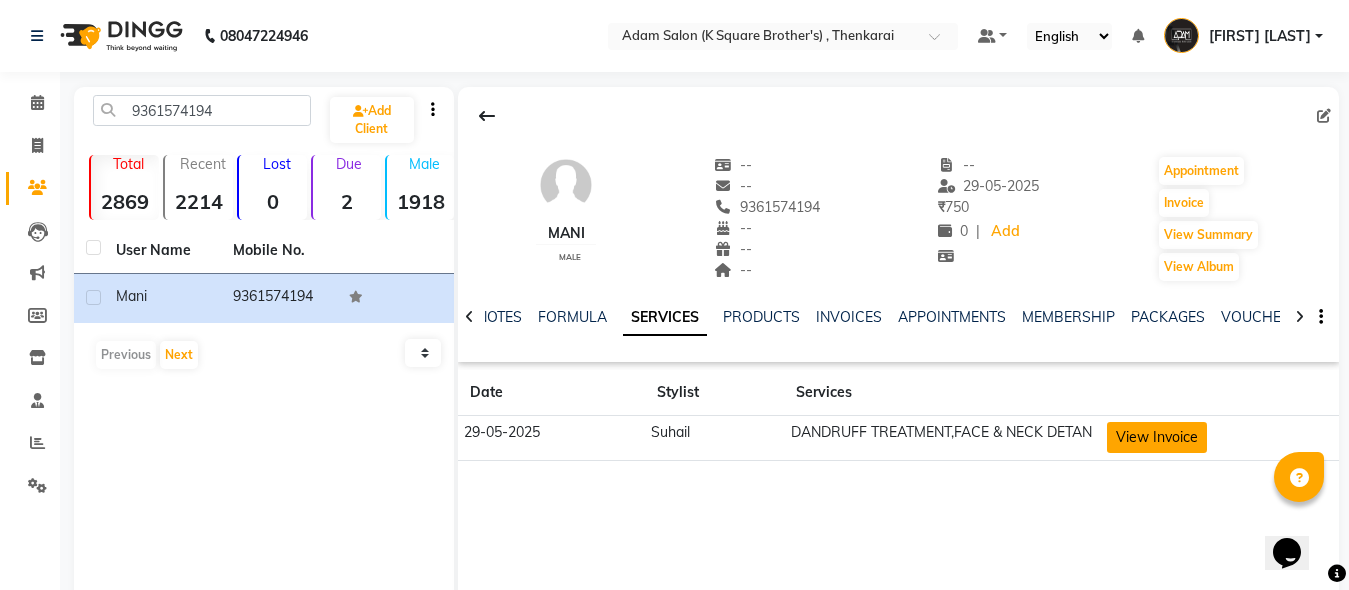click on "View Invoice" 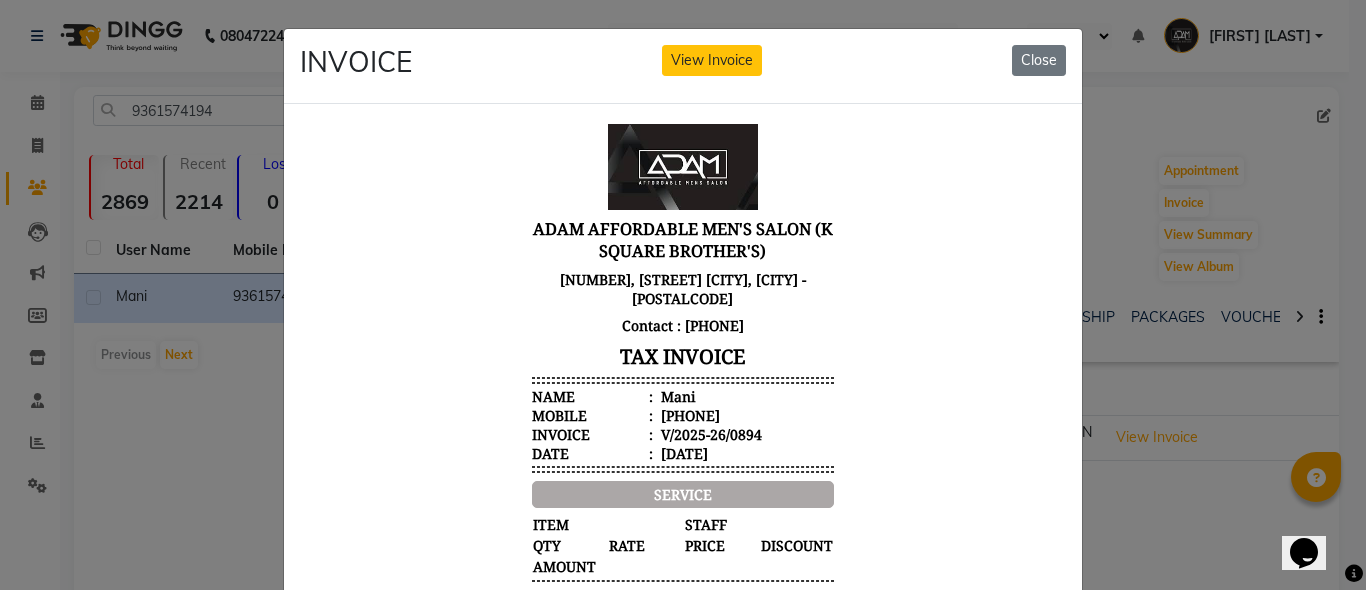 scroll, scrollTop: 16, scrollLeft: 0, axis: vertical 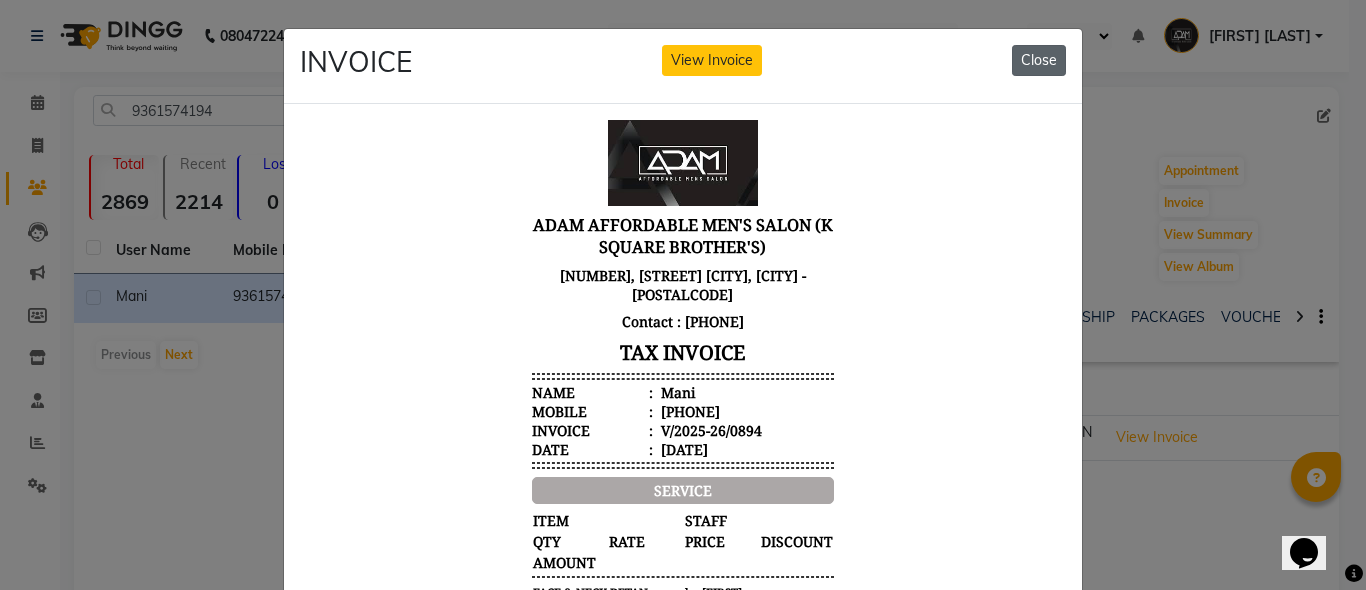 click on "Close" 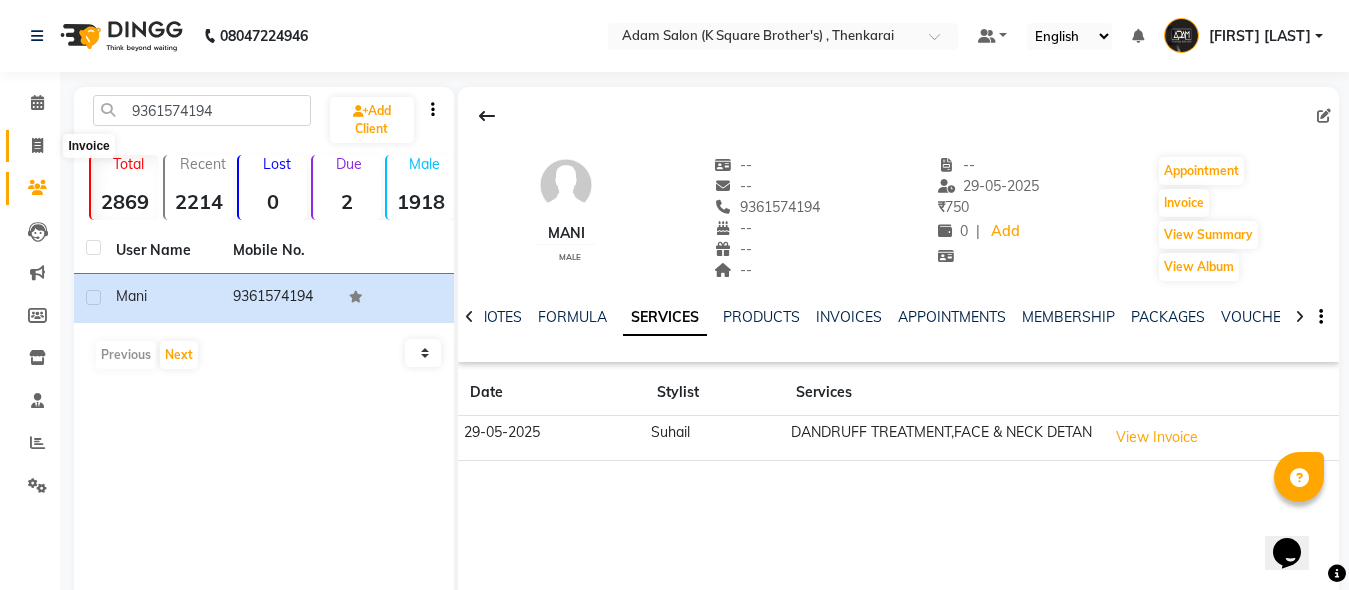 click 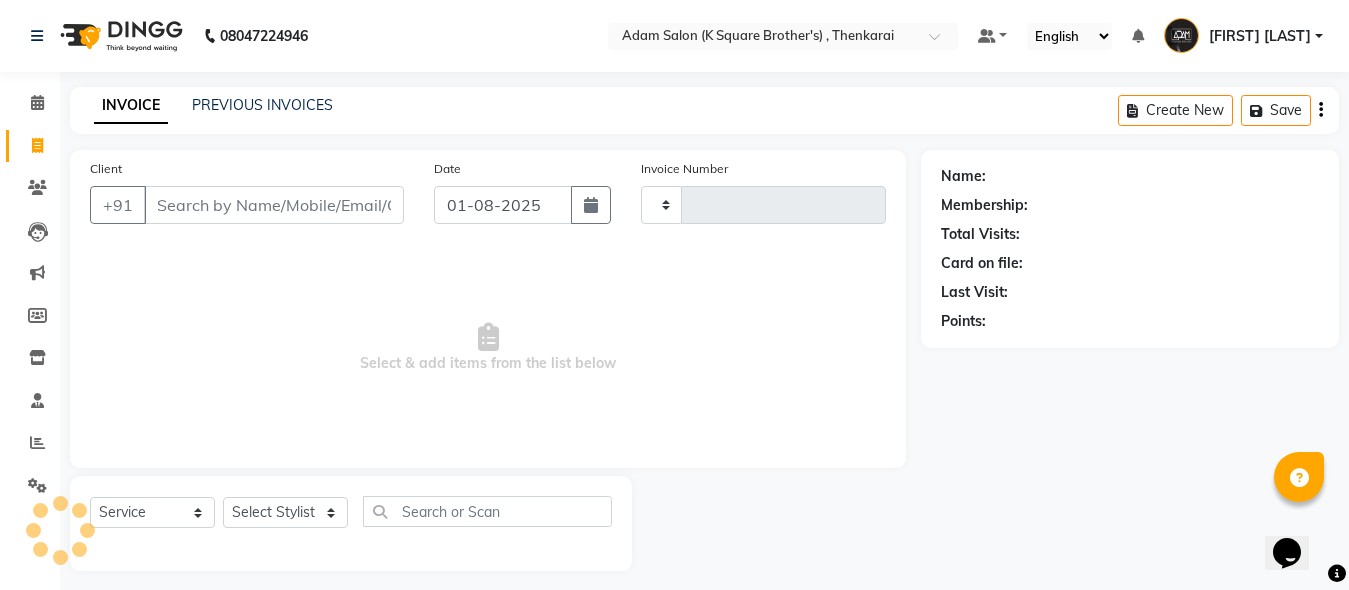 scroll, scrollTop: 11, scrollLeft: 0, axis: vertical 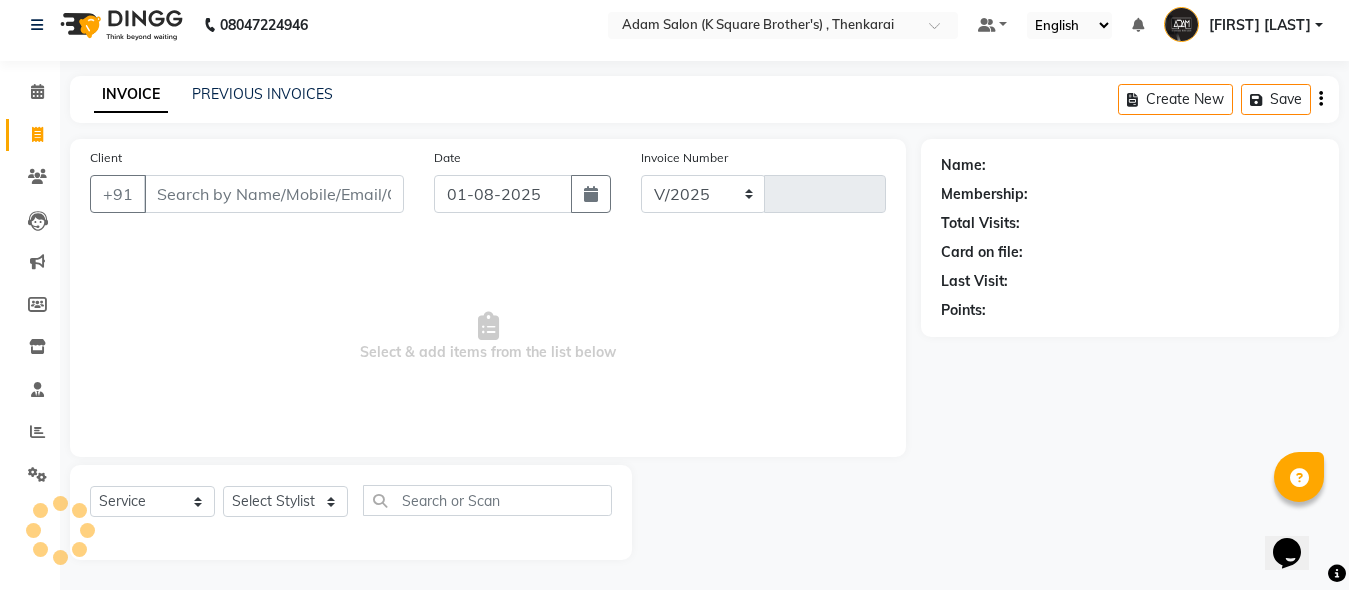 select on "8195" 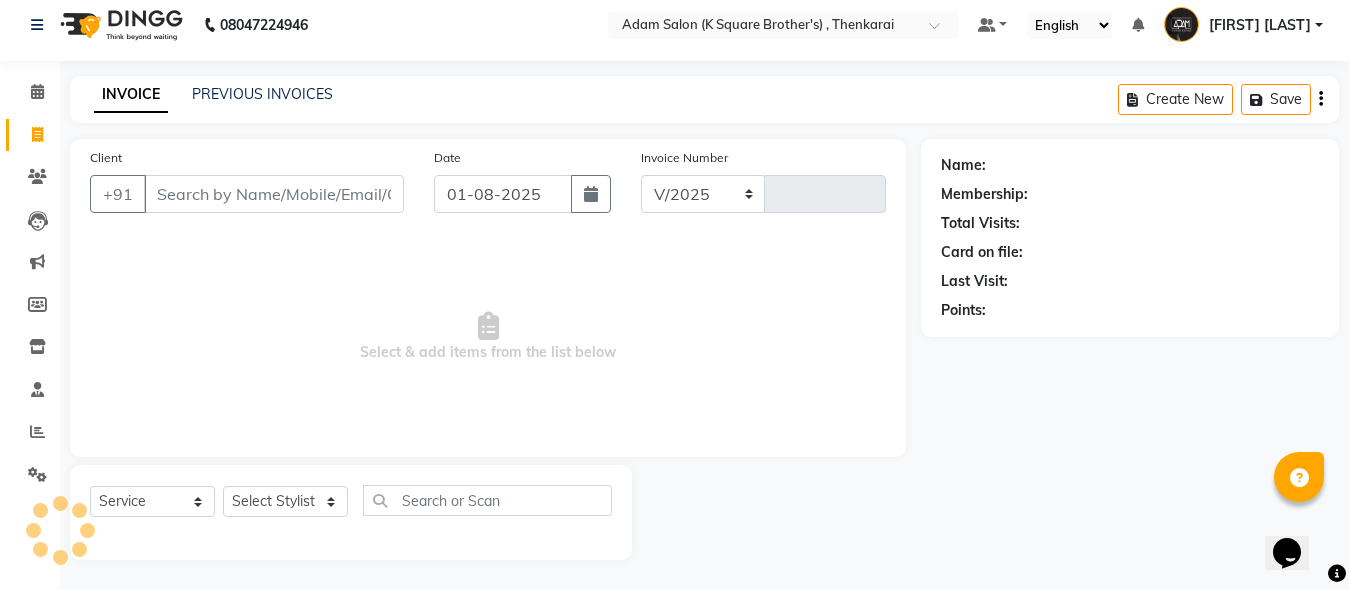 type on "2994" 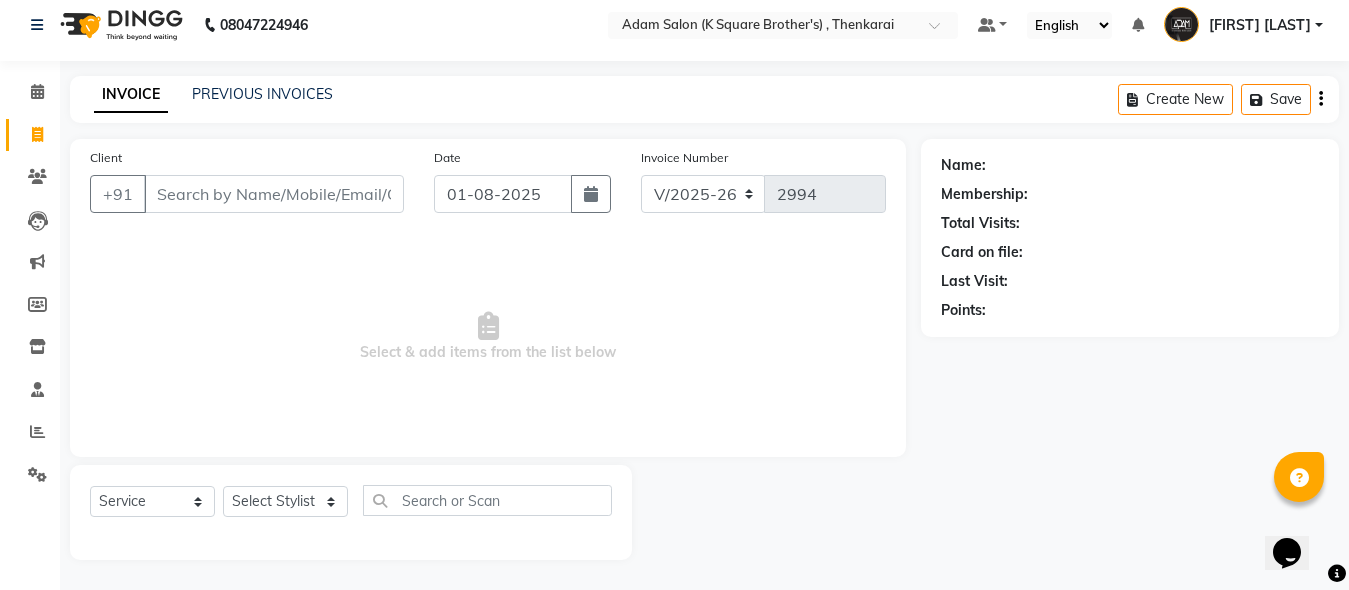 click on "Client" at bounding box center [274, 194] 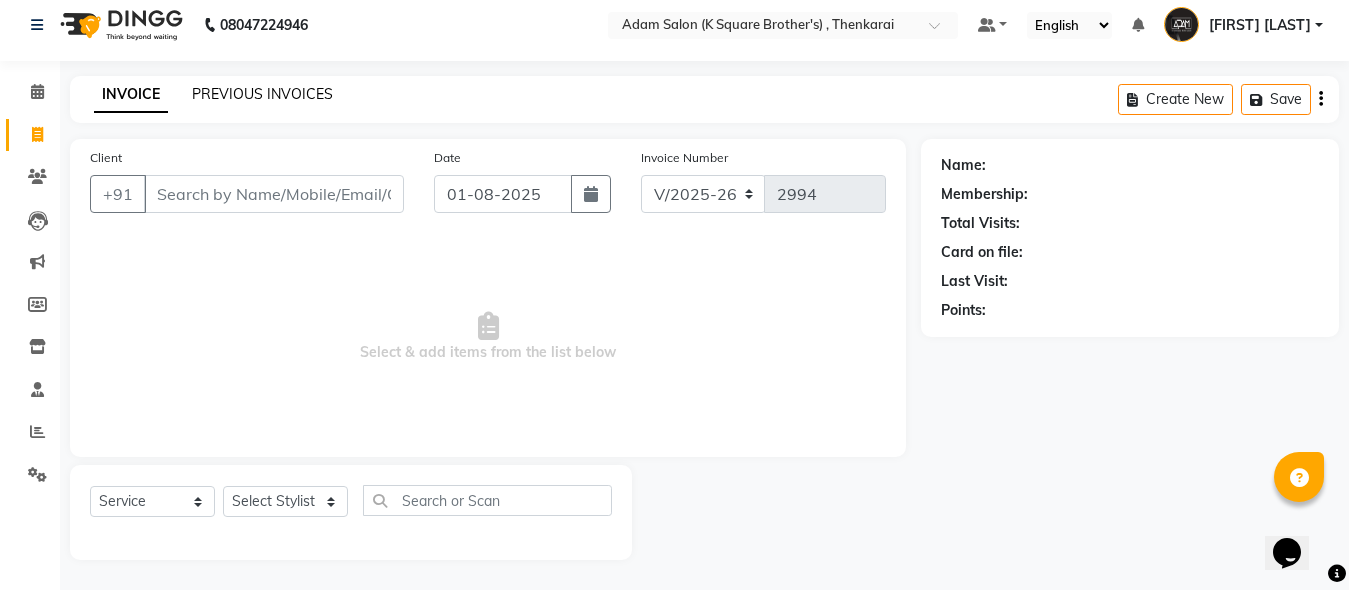 click on "PREVIOUS INVOICES" 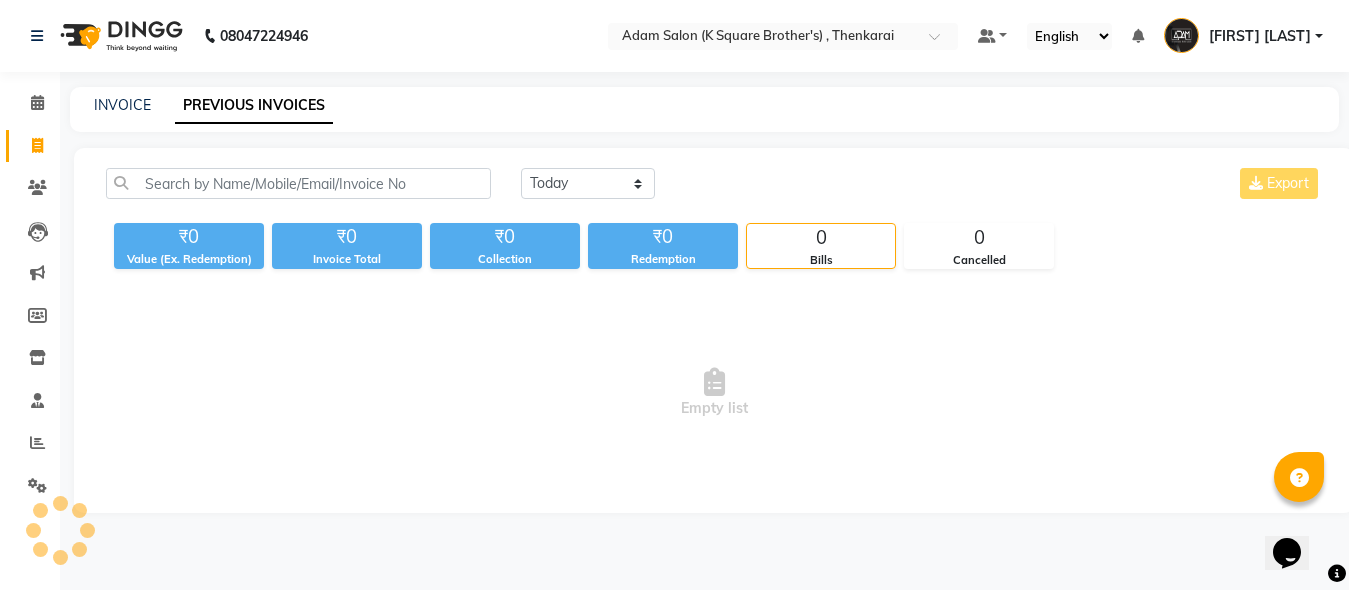 scroll, scrollTop: 0, scrollLeft: 0, axis: both 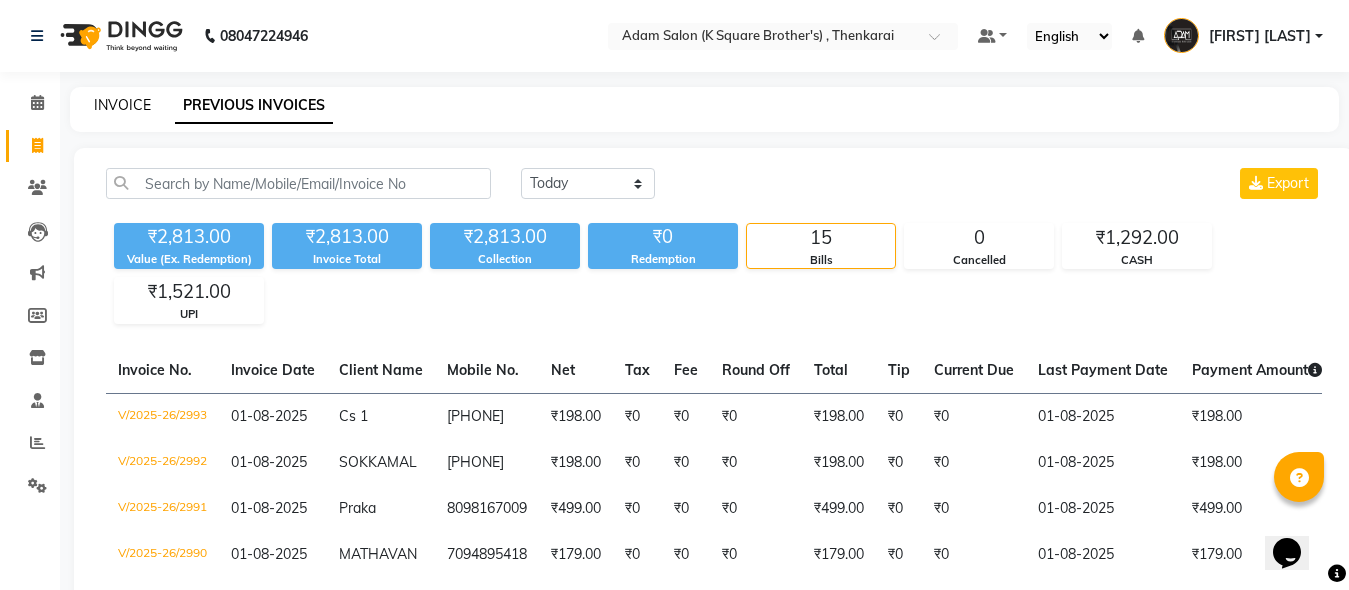 click on "INVOICE" 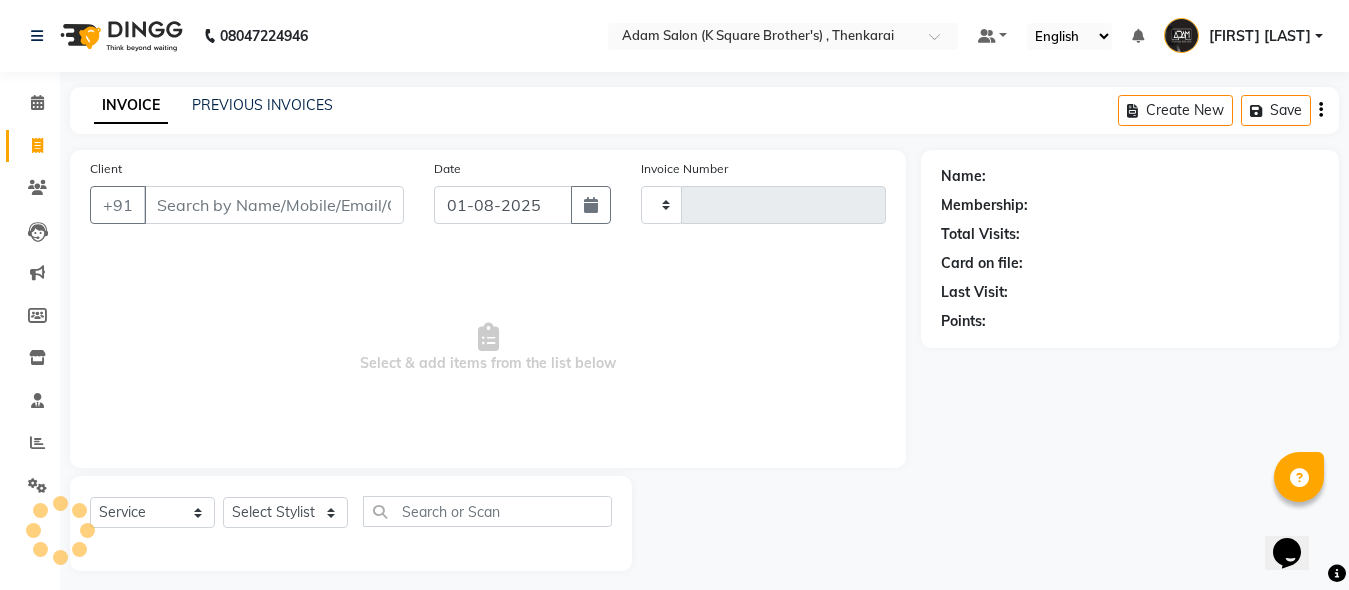 type on "2994" 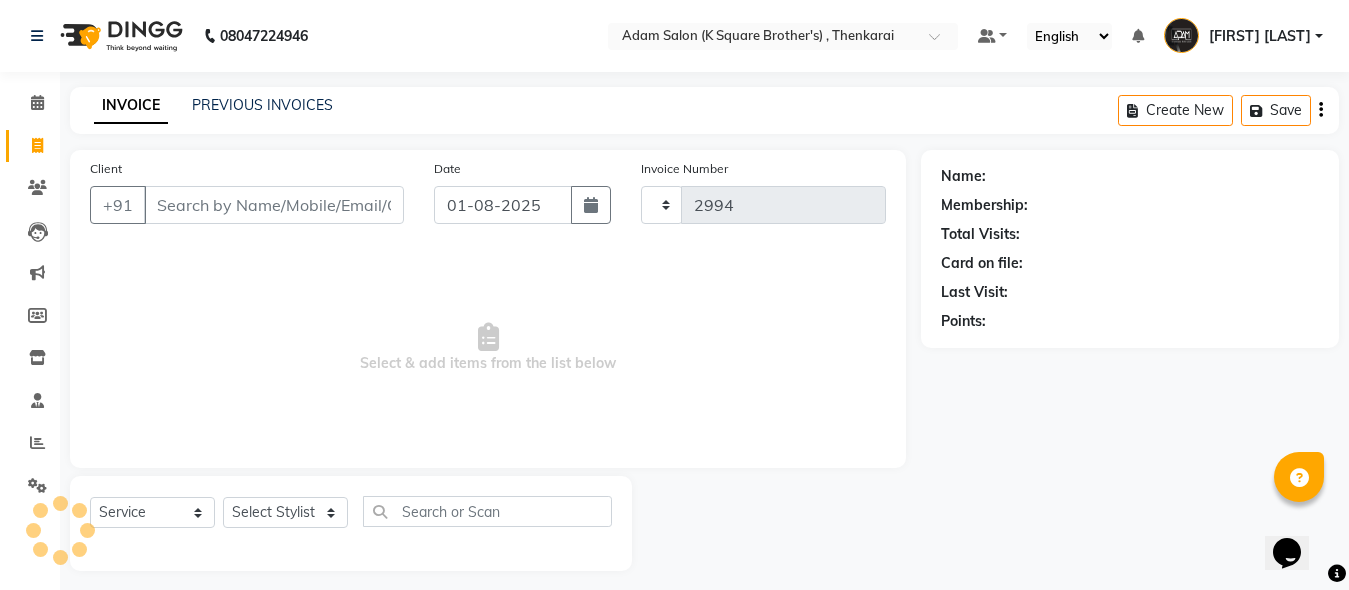 scroll, scrollTop: 11, scrollLeft: 0, axis: vertical 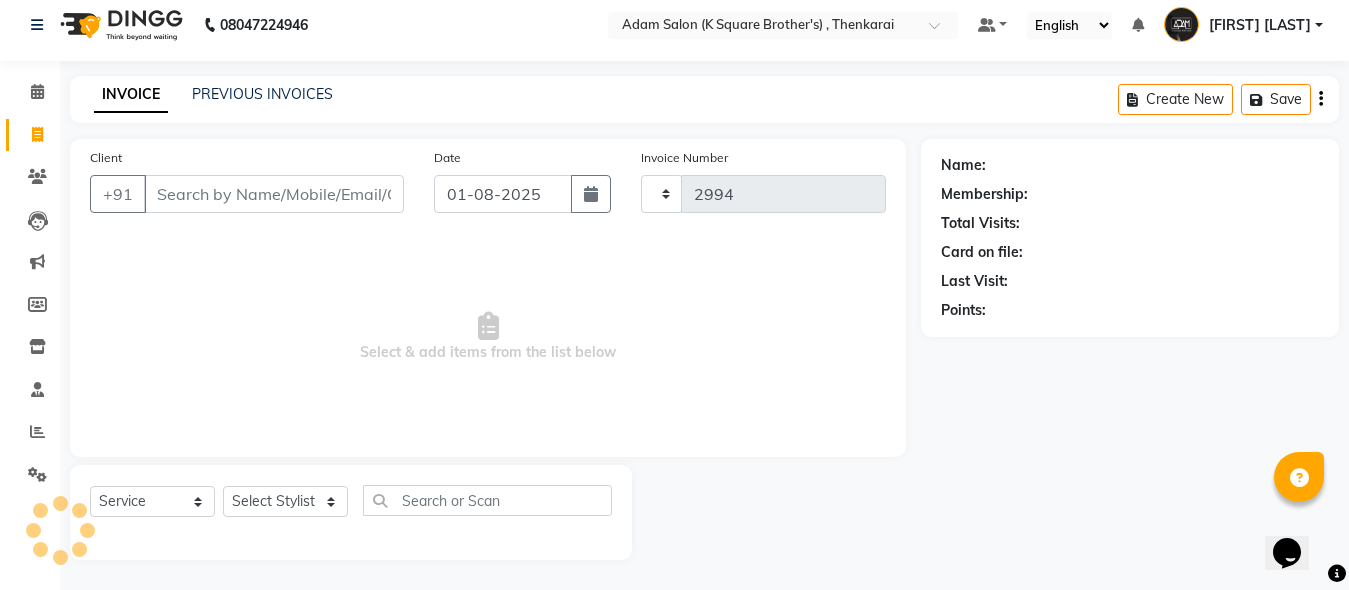 select on "8195" 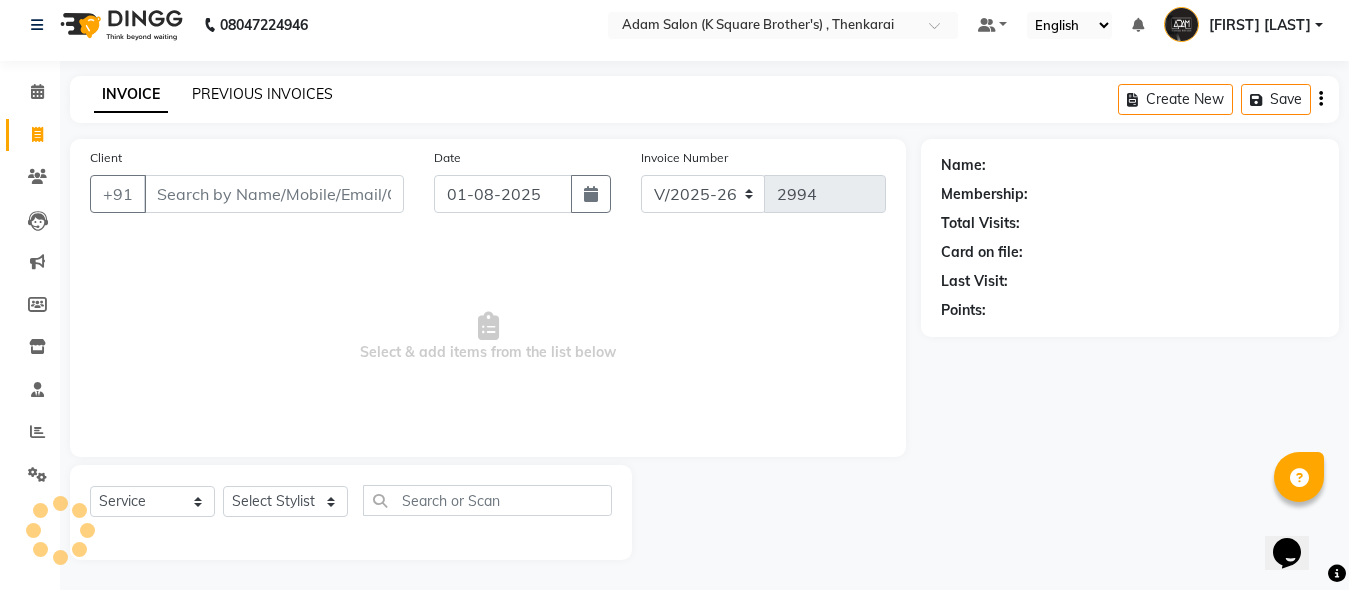 click on "PREVIOUS INVOICES" 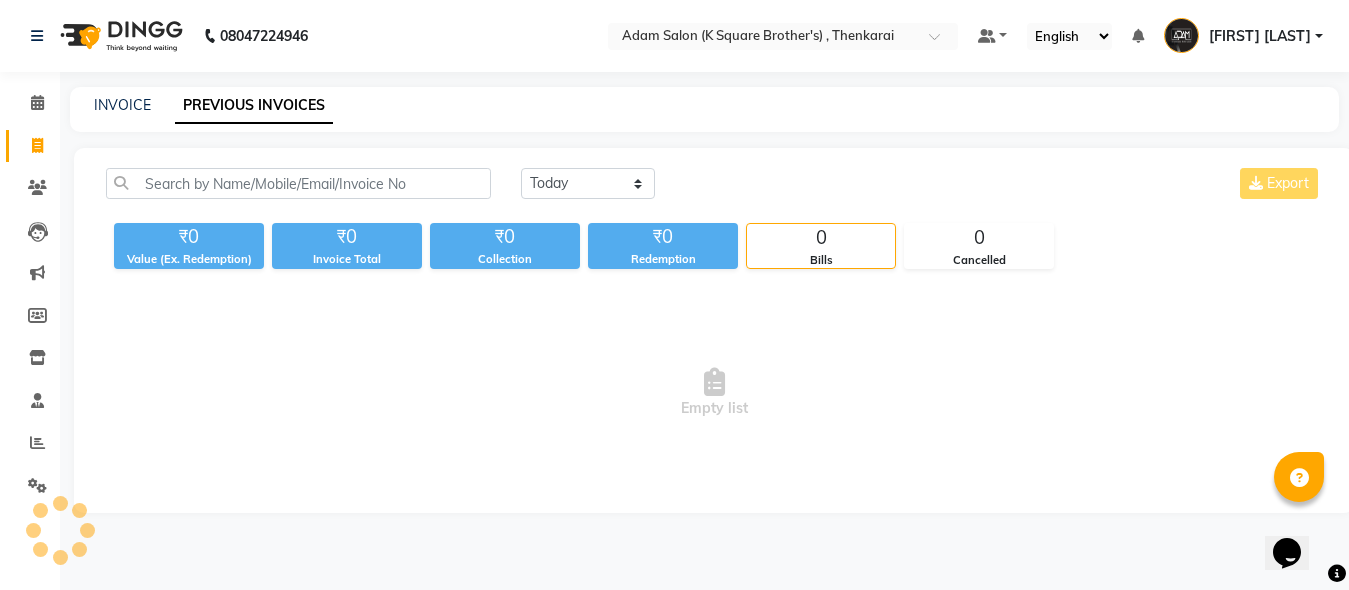 scroll, scrollTop: 0, scrollLeft: 0, axis: both 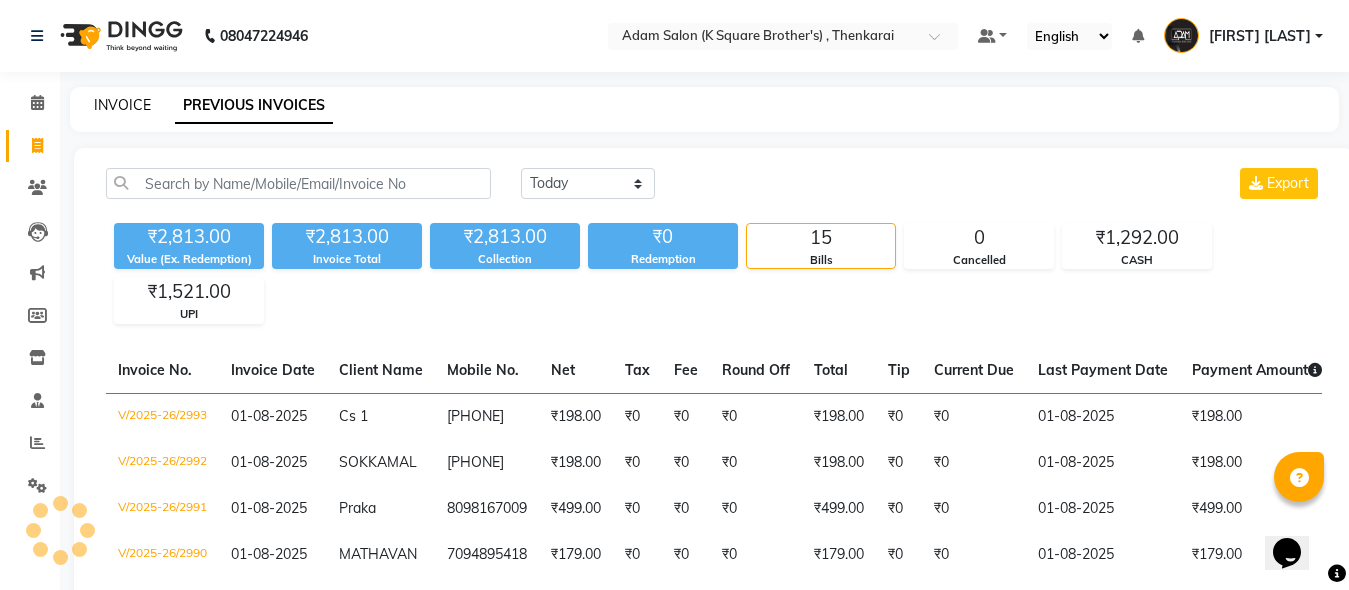 click on "INVOICE" 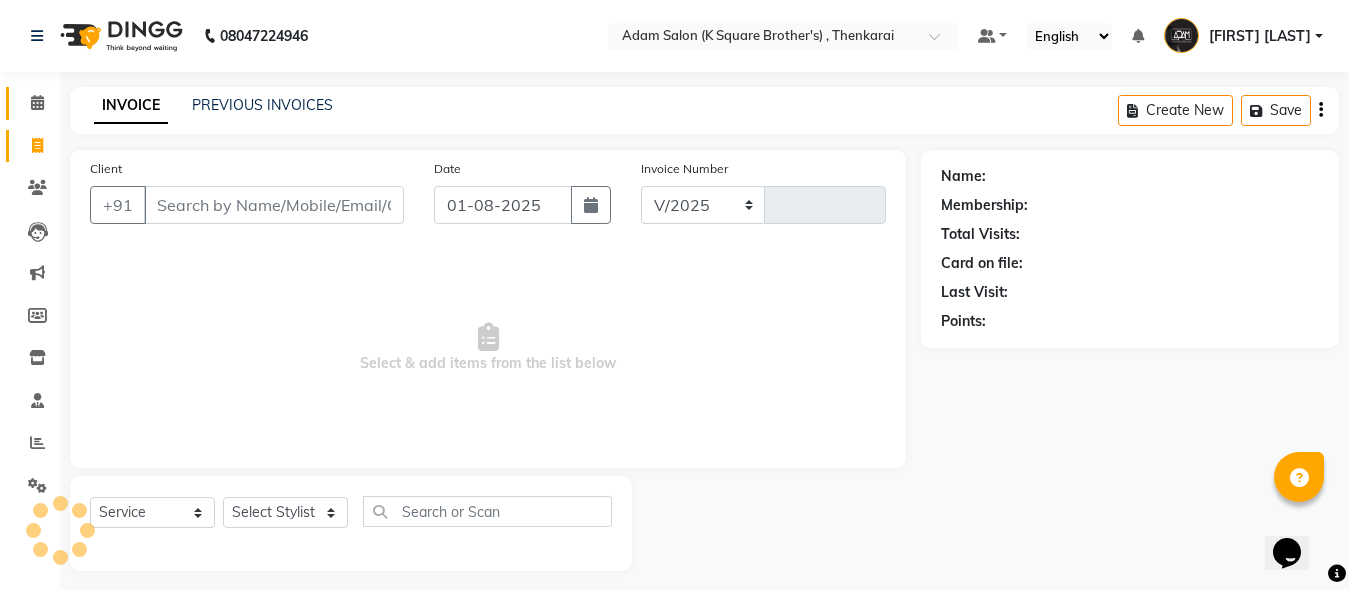 select on "8195" 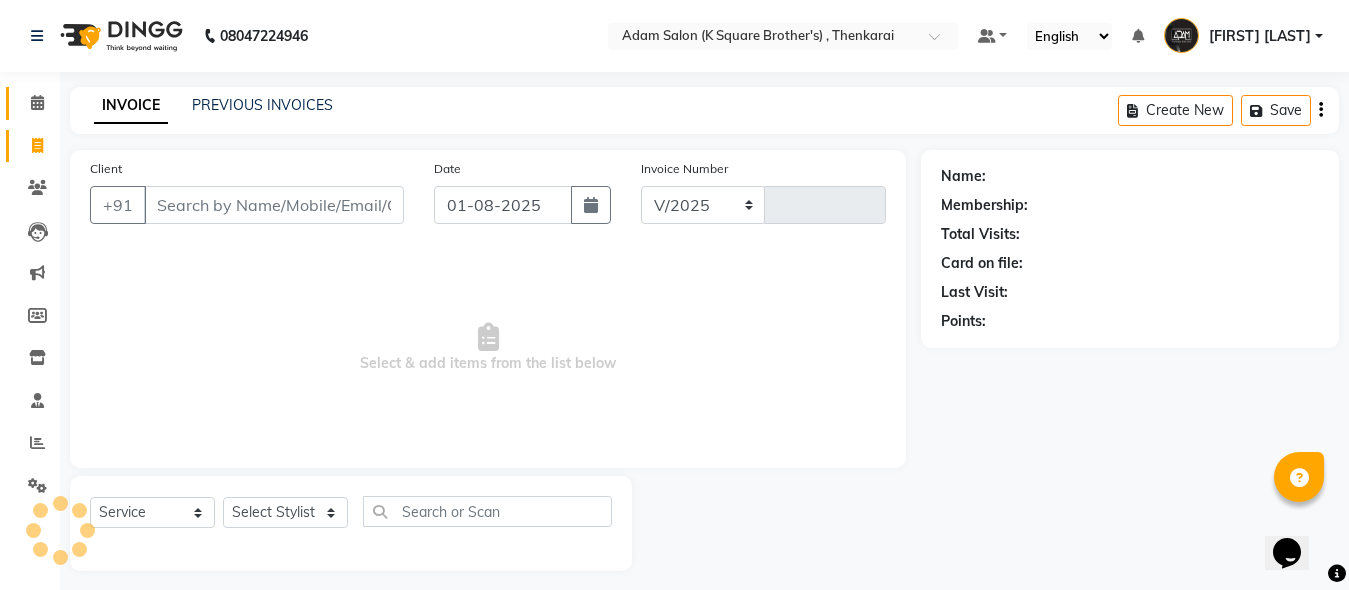type on "2994" 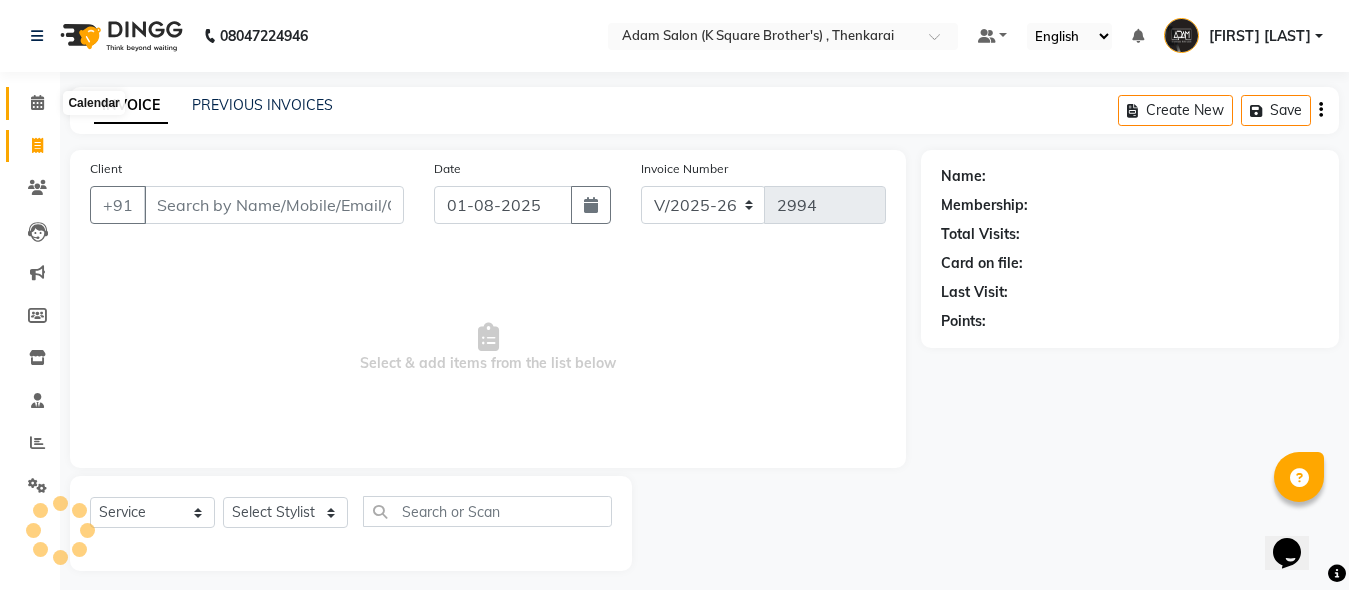 scroll, scrollTop: 11, scrollLeft: 0, axis: vertical 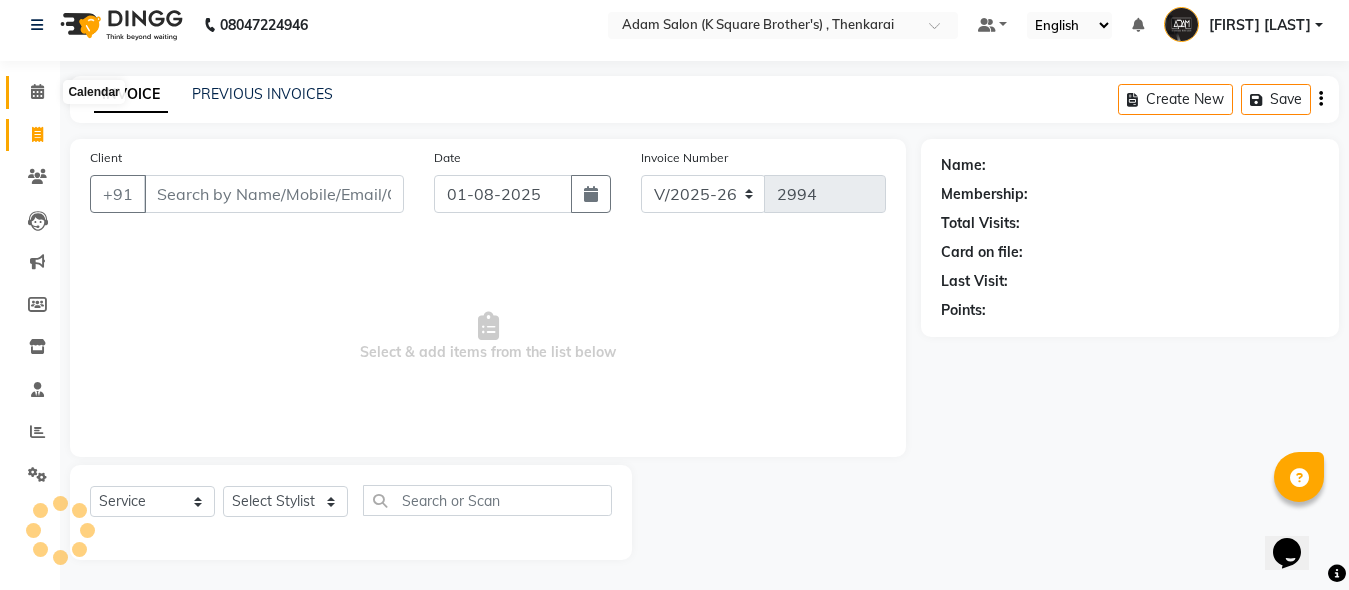 click 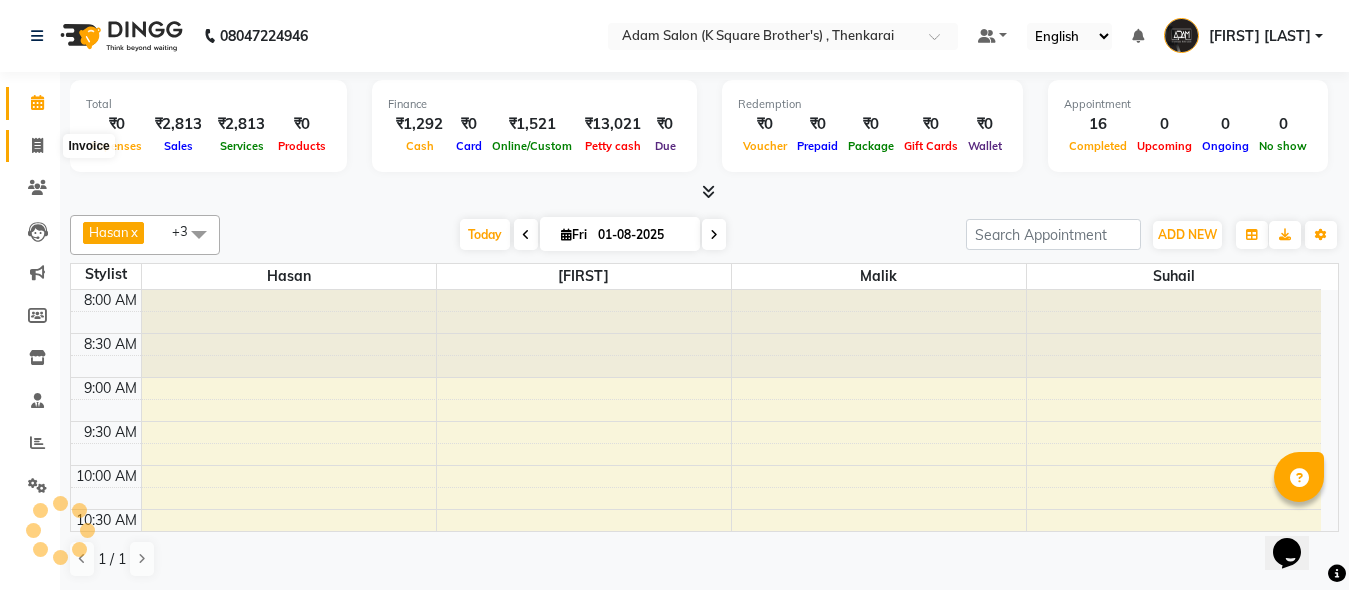 scroll, scrollTop: 0, scrollLeft: 0, axis: both 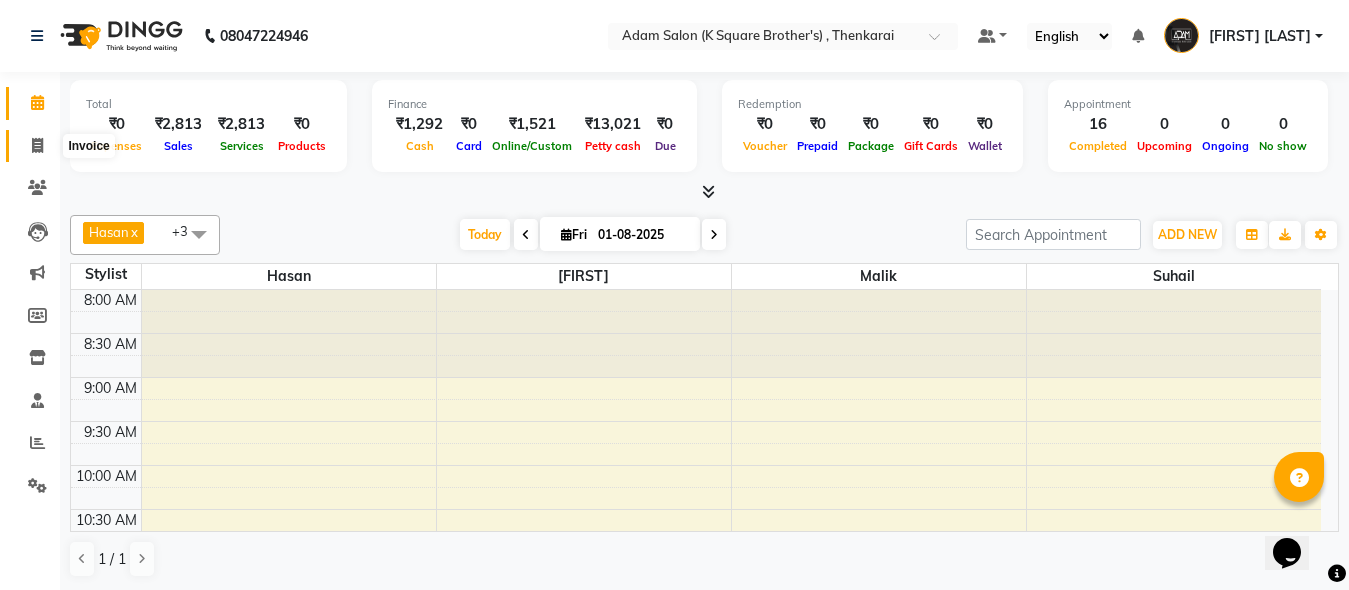 click 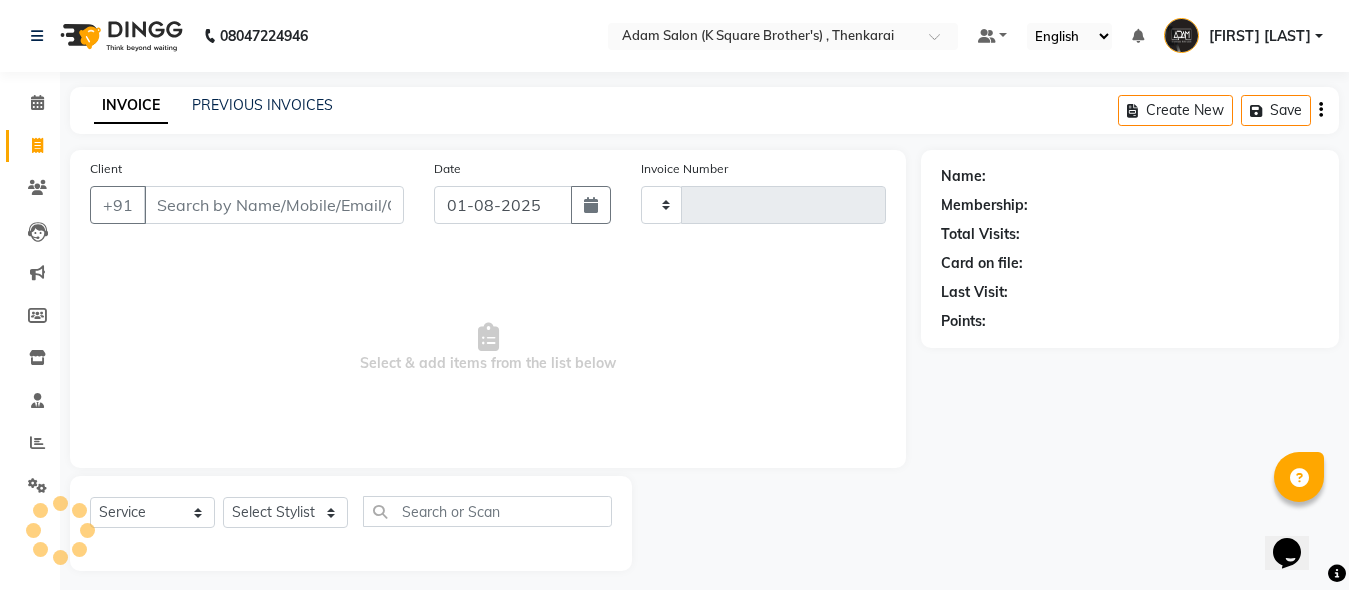 type on "2994" 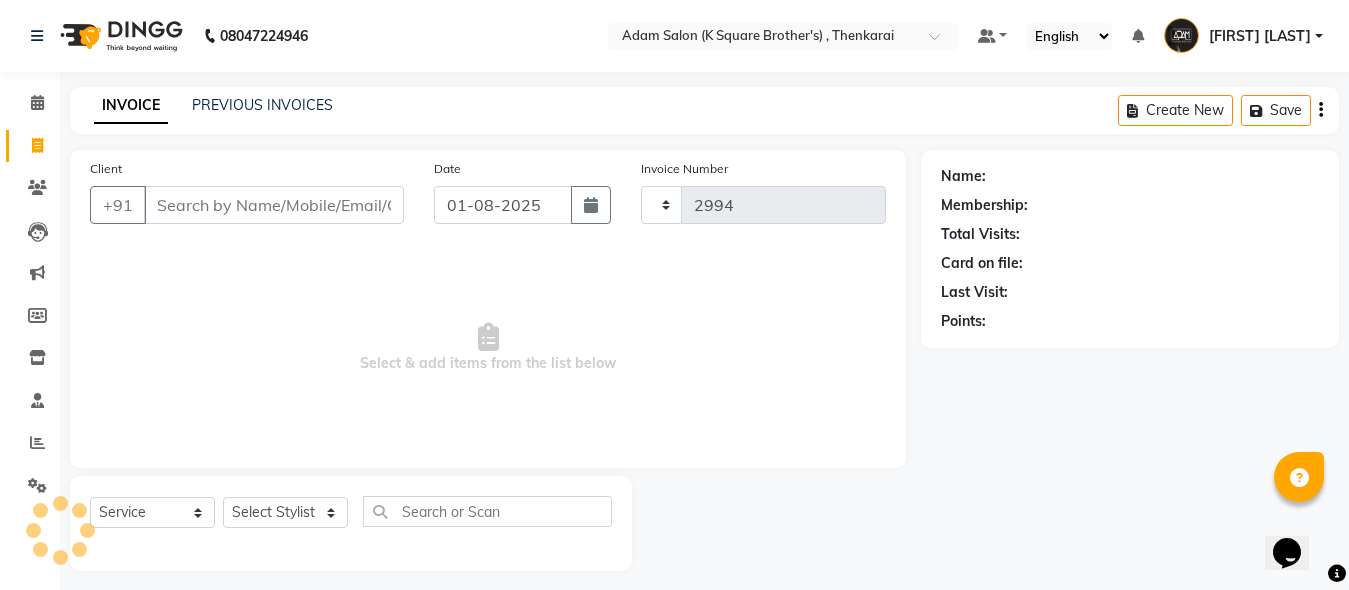 select on "8195" 